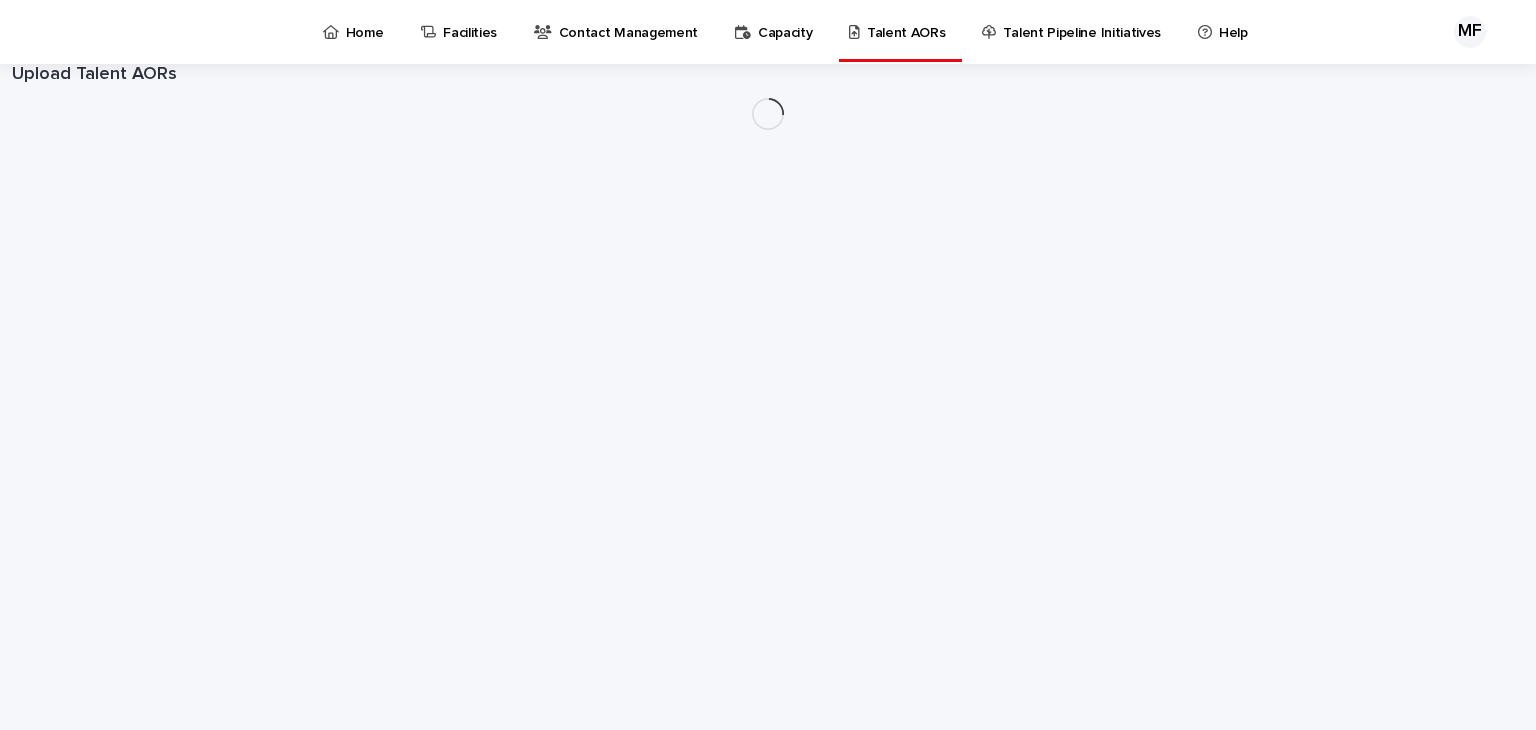 scroll, scrollTop: 0, scrollLeft: 0, axis: both 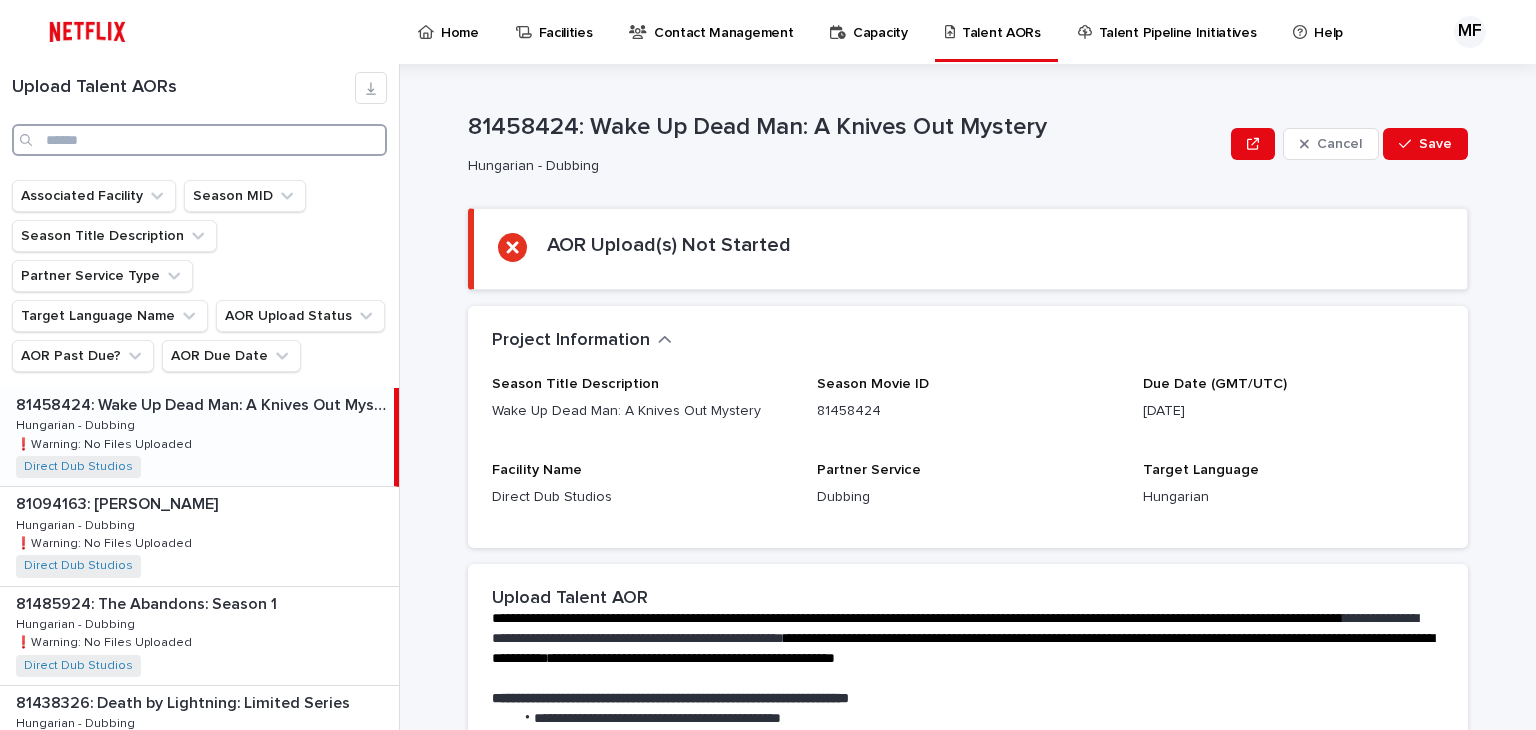 click at bounding box center [199, 140] 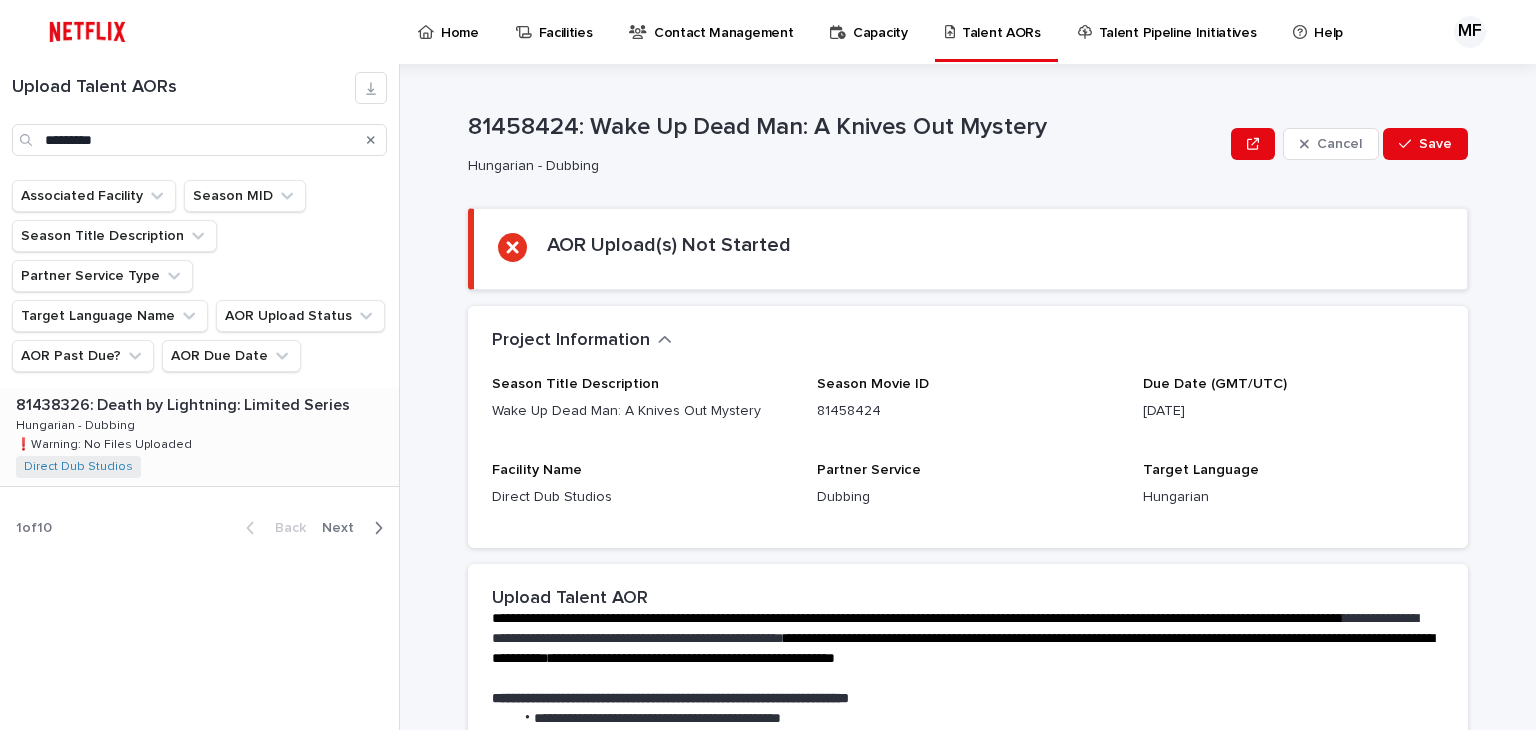 click on "81438326: Death by Lightning: Limited Series 81438326: Death by Lightning: Limited Series   Hungarian - Dubbing Hungarian - Dubbing   ❗️Warning: No Files Uploaded ❗️Warning: No Files Uploaded   Direct Dub Studios   + 0" at bounding box center [199, 437] 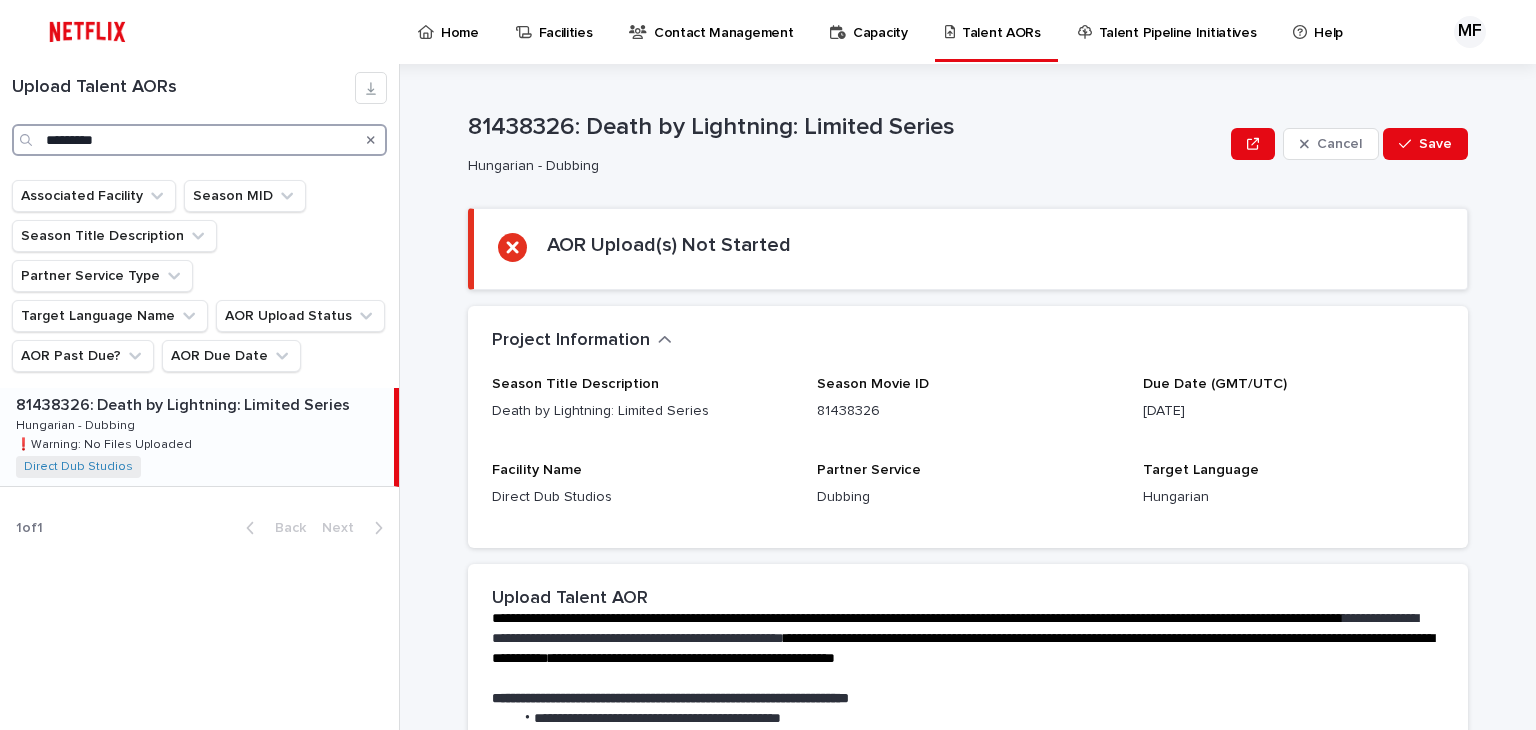 click on "*********" at bounding box center (199, 140) 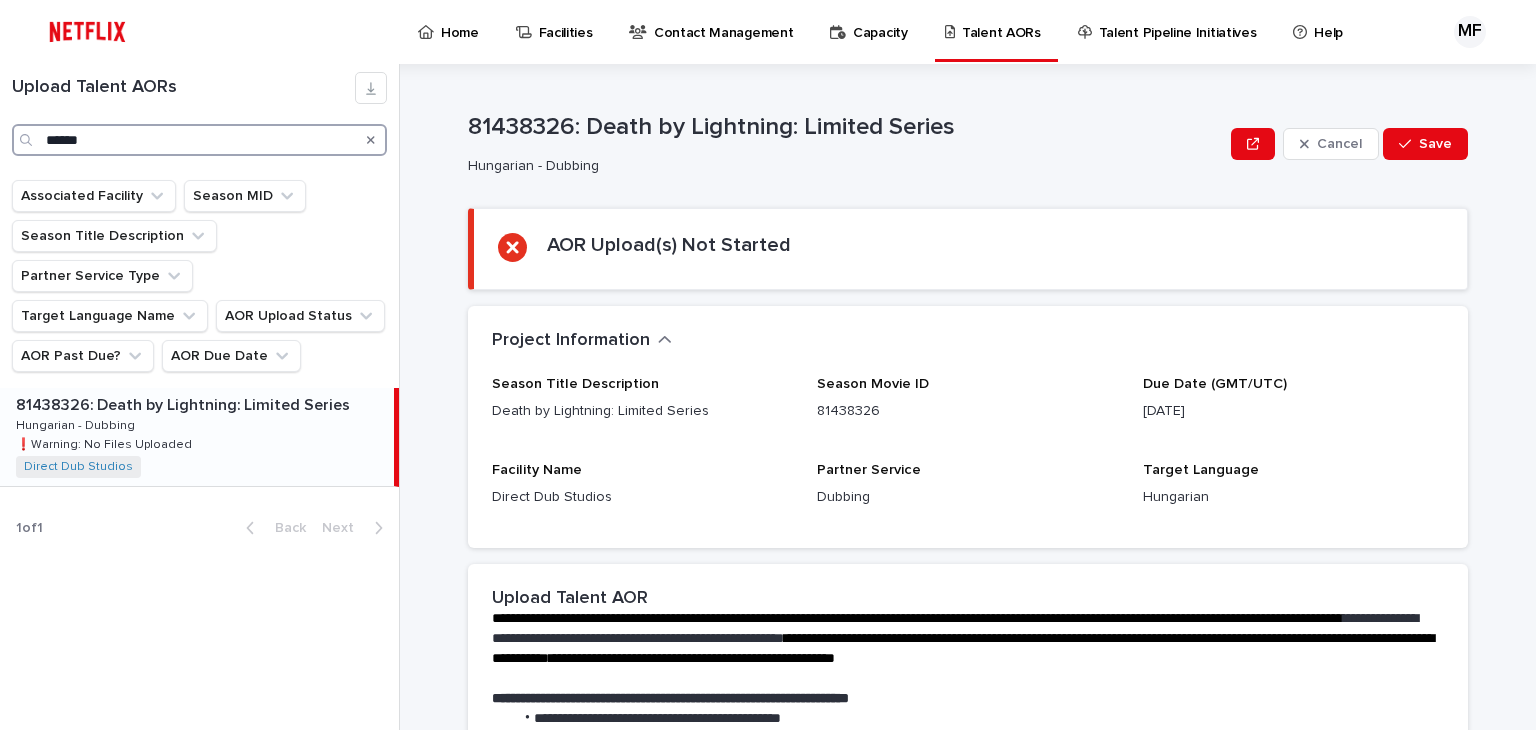 type on "******" 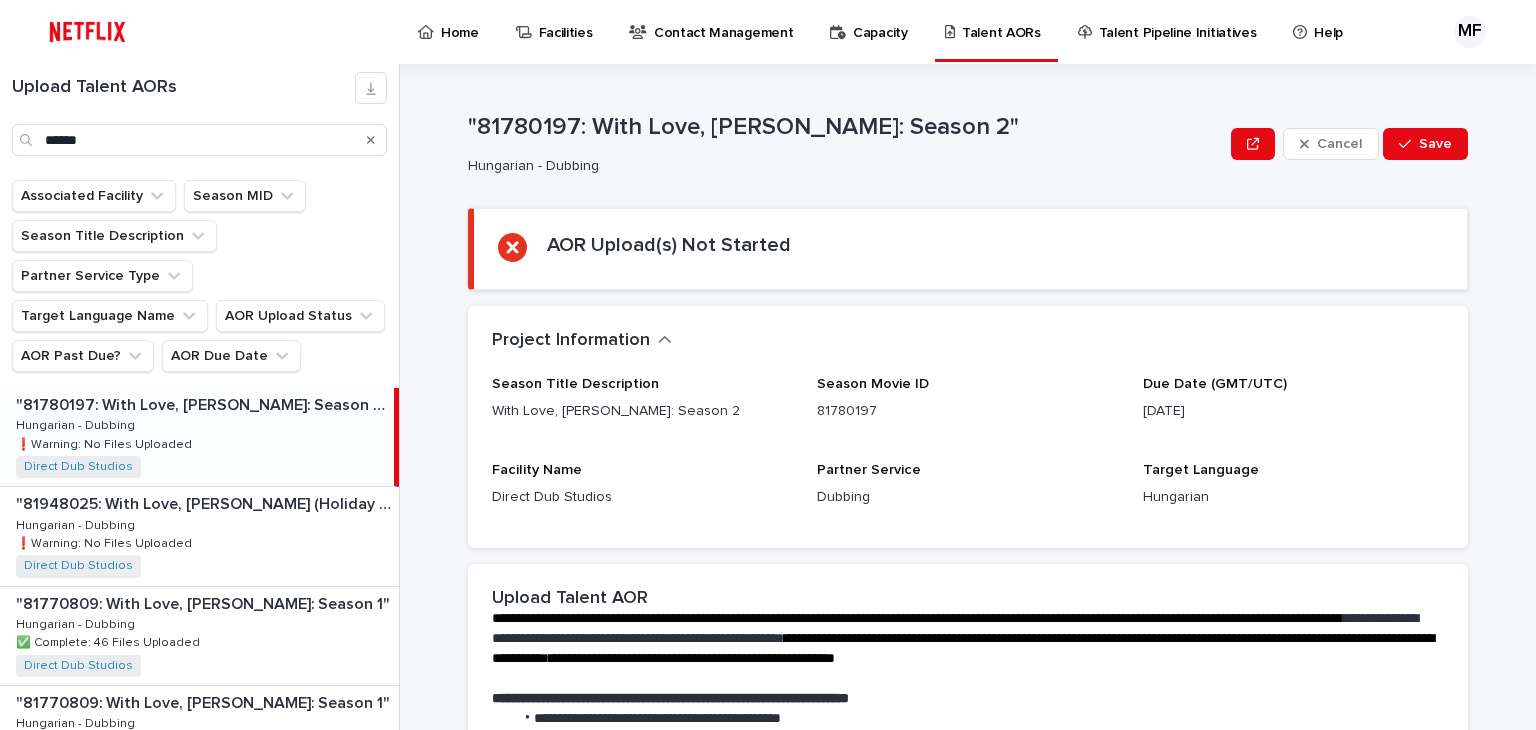 click on ""81780197: With Love, [PERSON_NAME]: Season 2" "81780197: With Love, [PERSON_NAME]: Season 2"   Hungarian - Dubbing Hungarian - Dubbing   ❗️Warning: No Files Uploaded ❗️Warning: No Files Uploaded   Direct Dub Studios   + 0" at bounding box center [197, 437] 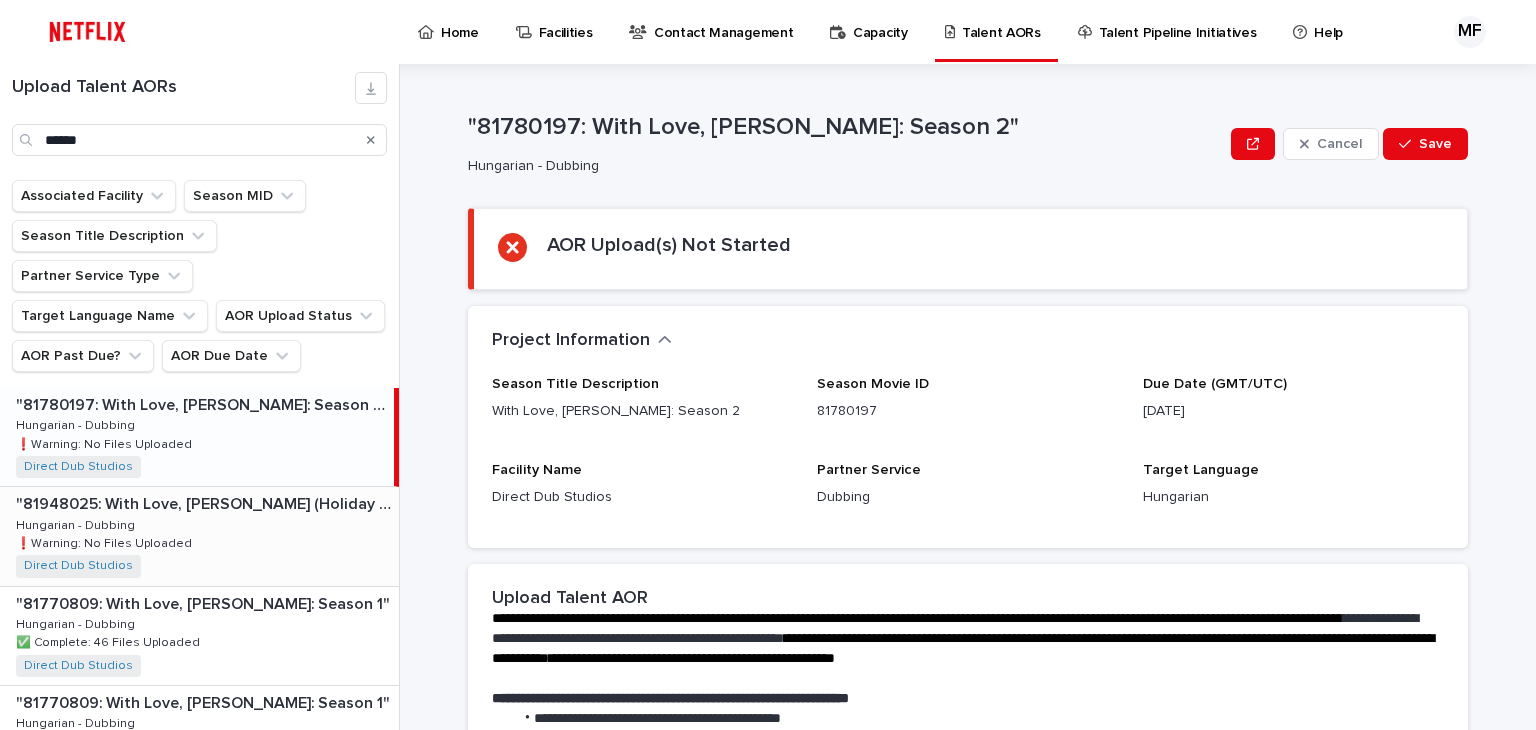 click on ""81948025: With Love, [PERSON_NAME] (Holiday Special)"" at bounding box center (205, 502) 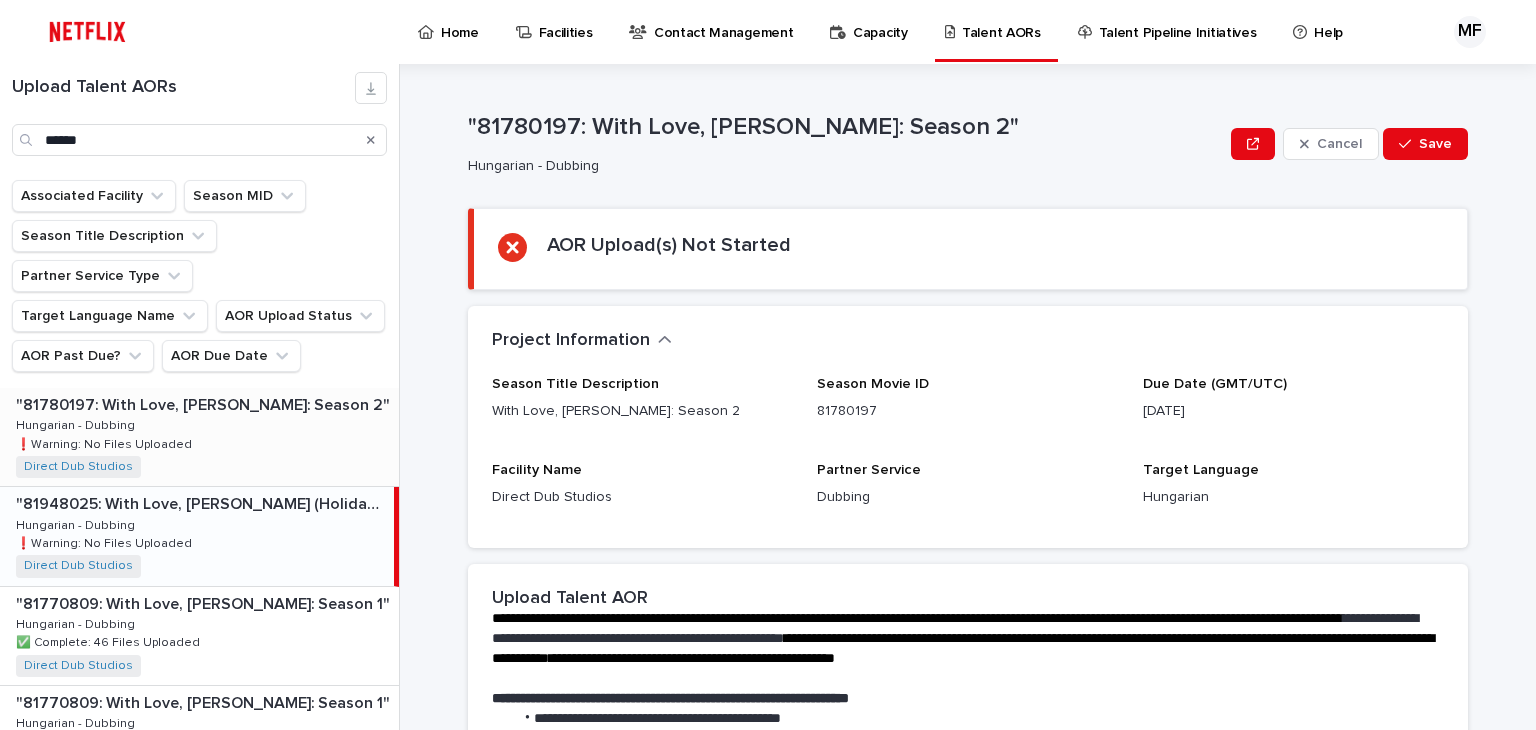 click on ""81780197: With Love, [PERSON_NAME]: Season 2"" at bounding box center (205, 403) 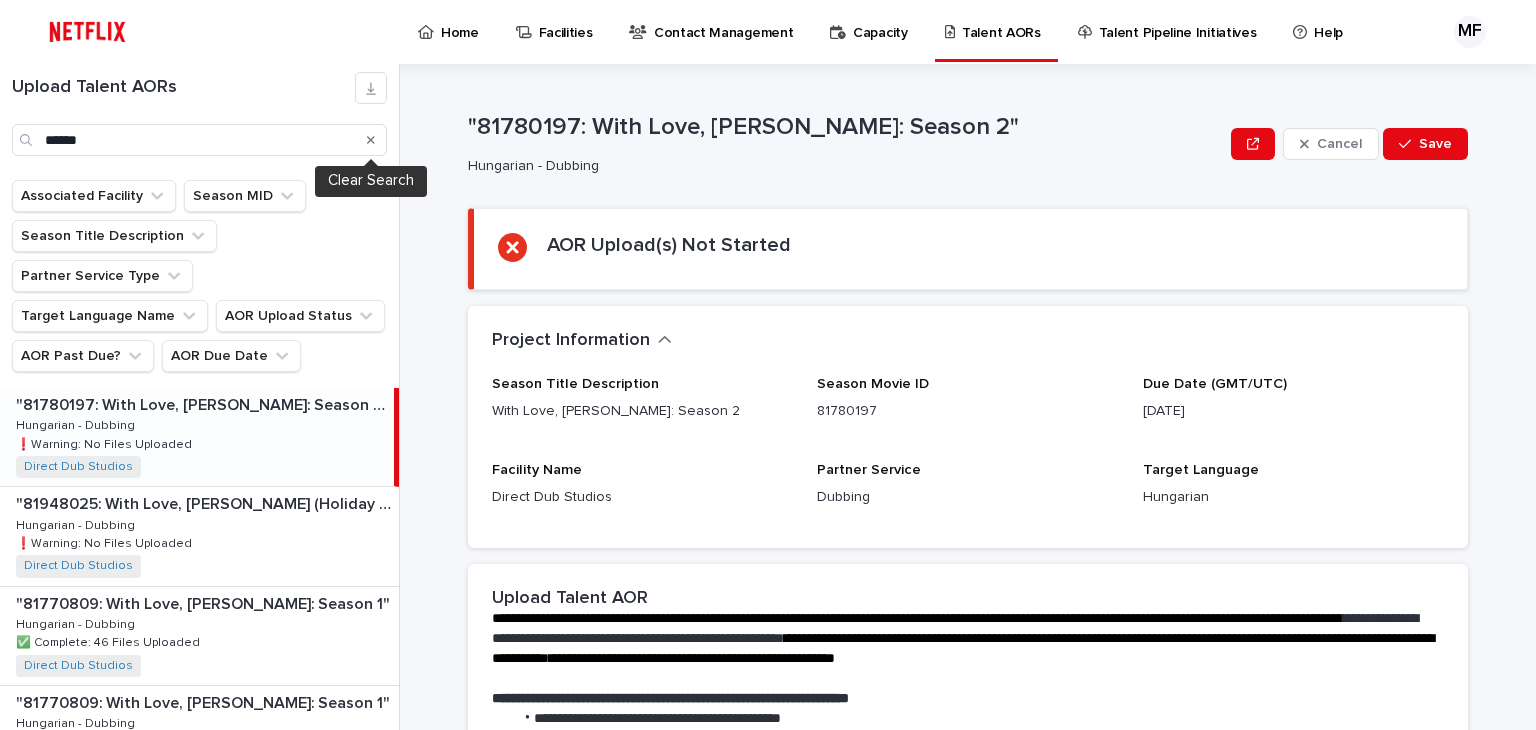 click 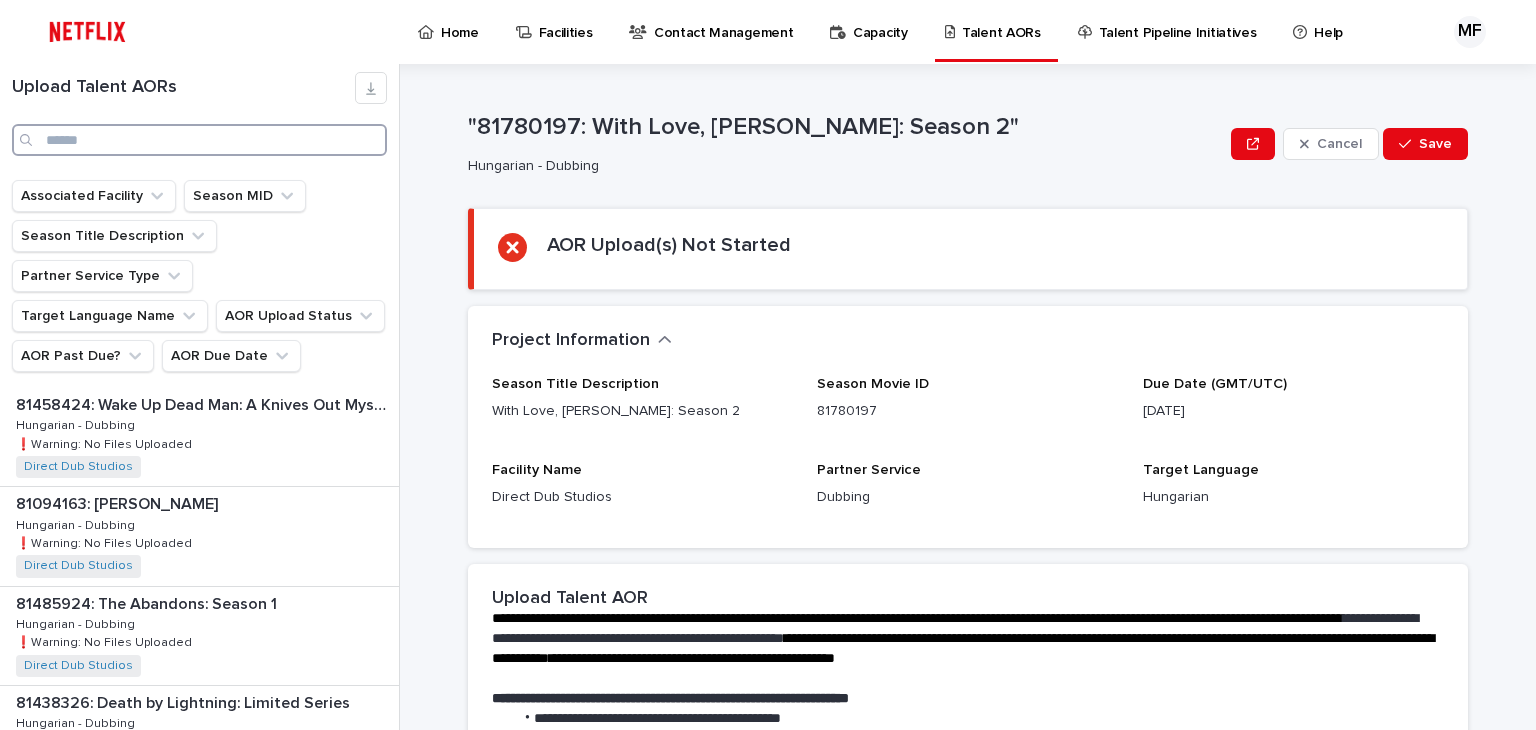 click at bounding box center (199, 140) 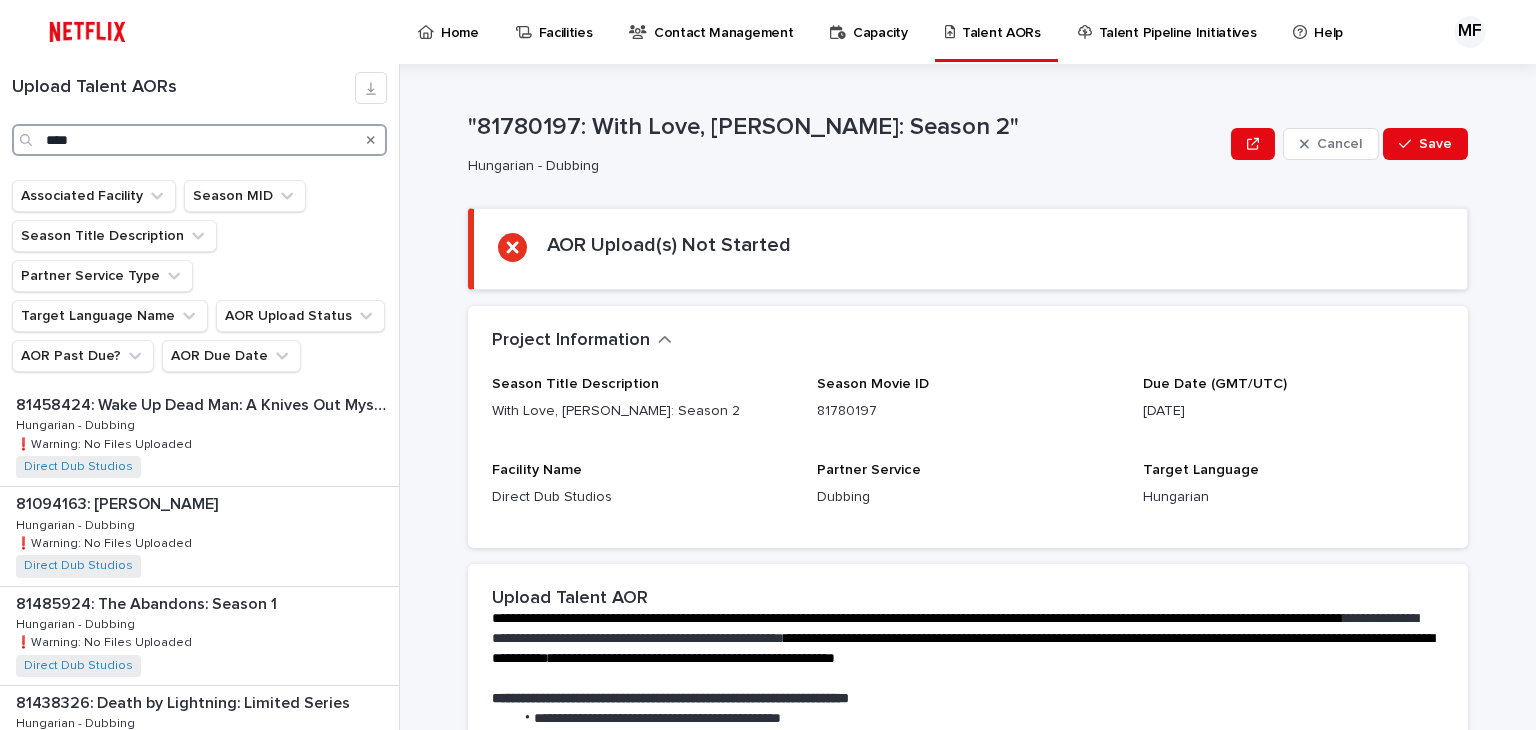 type on "****" 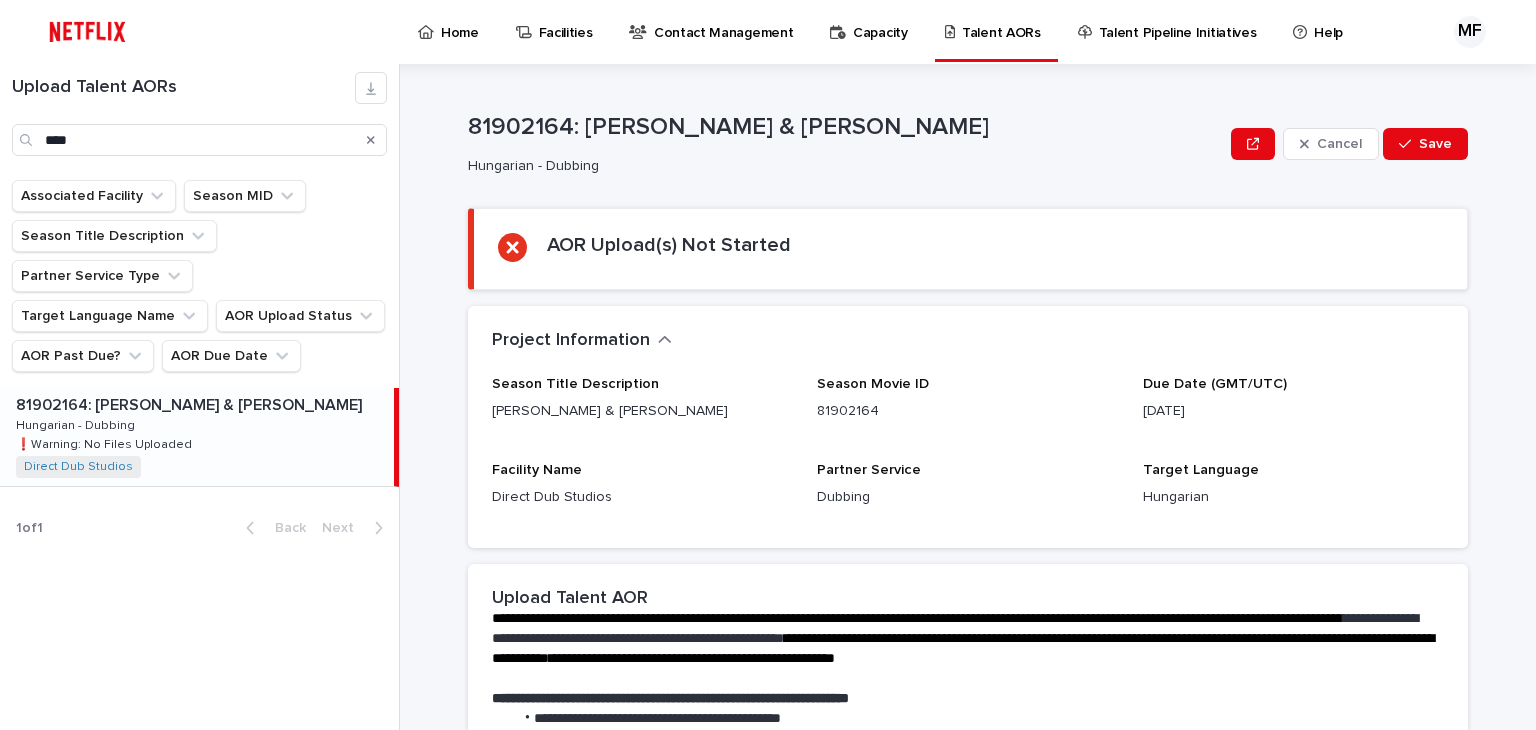 click at bounding box center [201, 405] 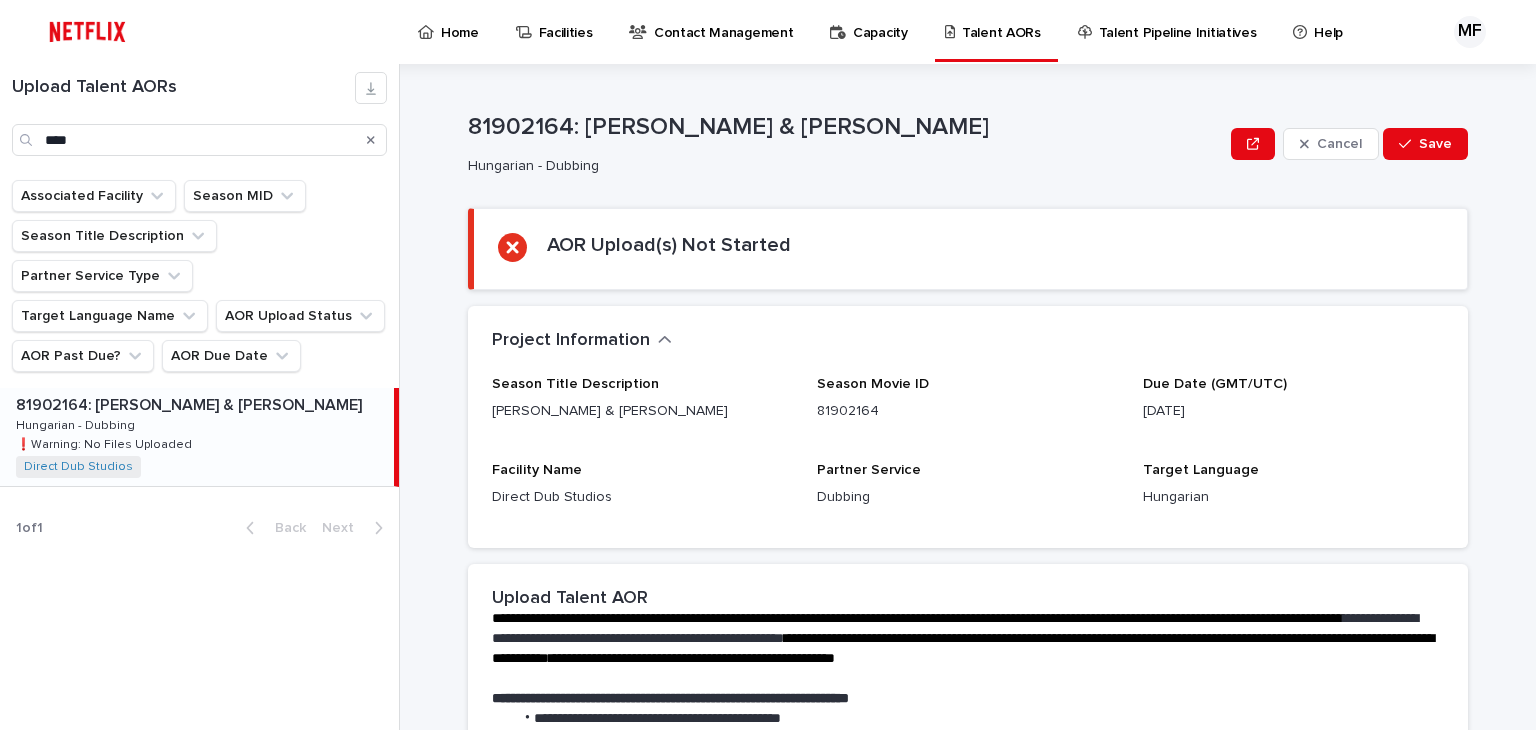 click on "[PERSON_NAME] & [PERSON_NAME]" at bounding box center [642, 411] 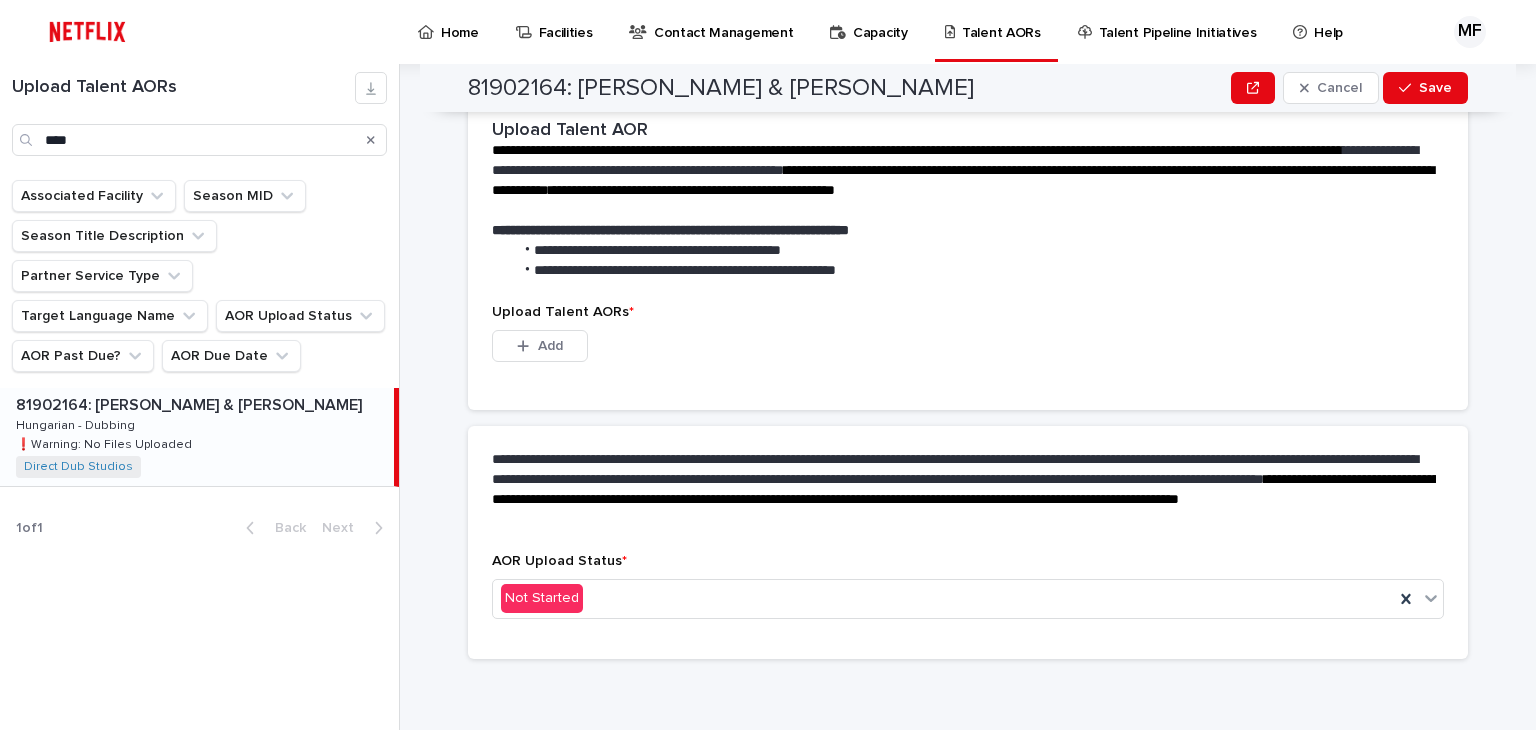 click on "Upload Talent AORs *" at bounding box center (563, 312) 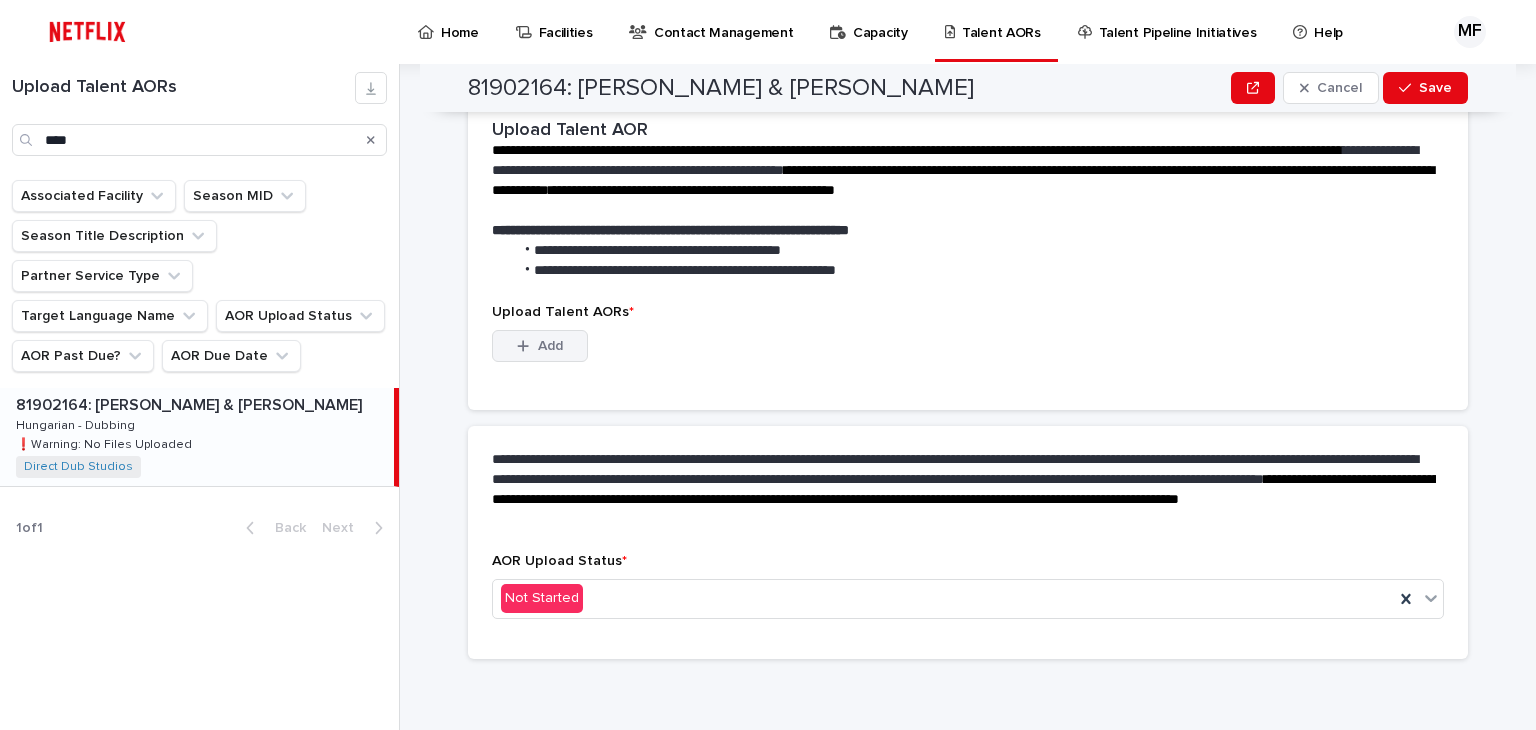 click on "Add" at bounding box center (540, 346) 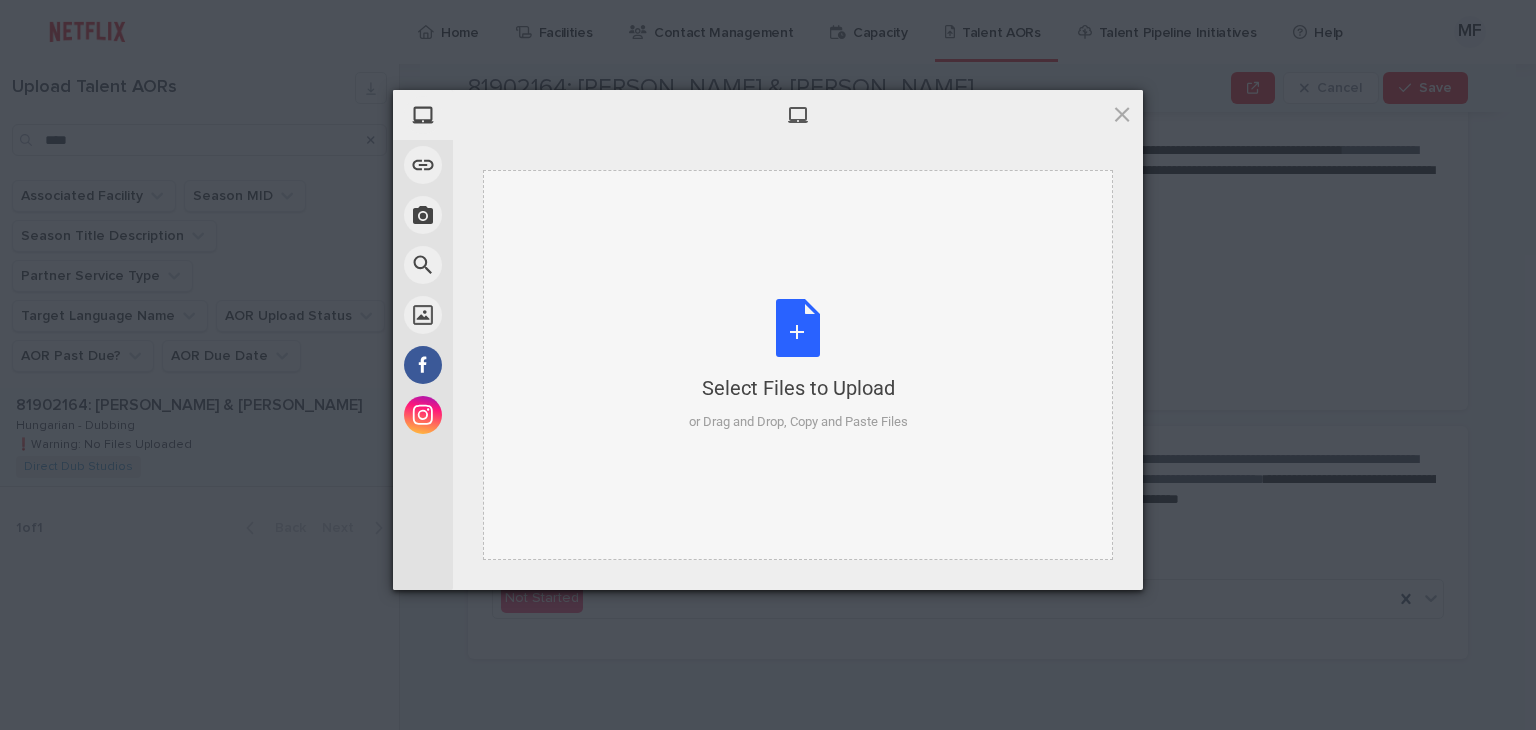 click on "Select Files to Upload
or Drag and Drop, Copy and Paste Files" at bounding box center (798, 365) 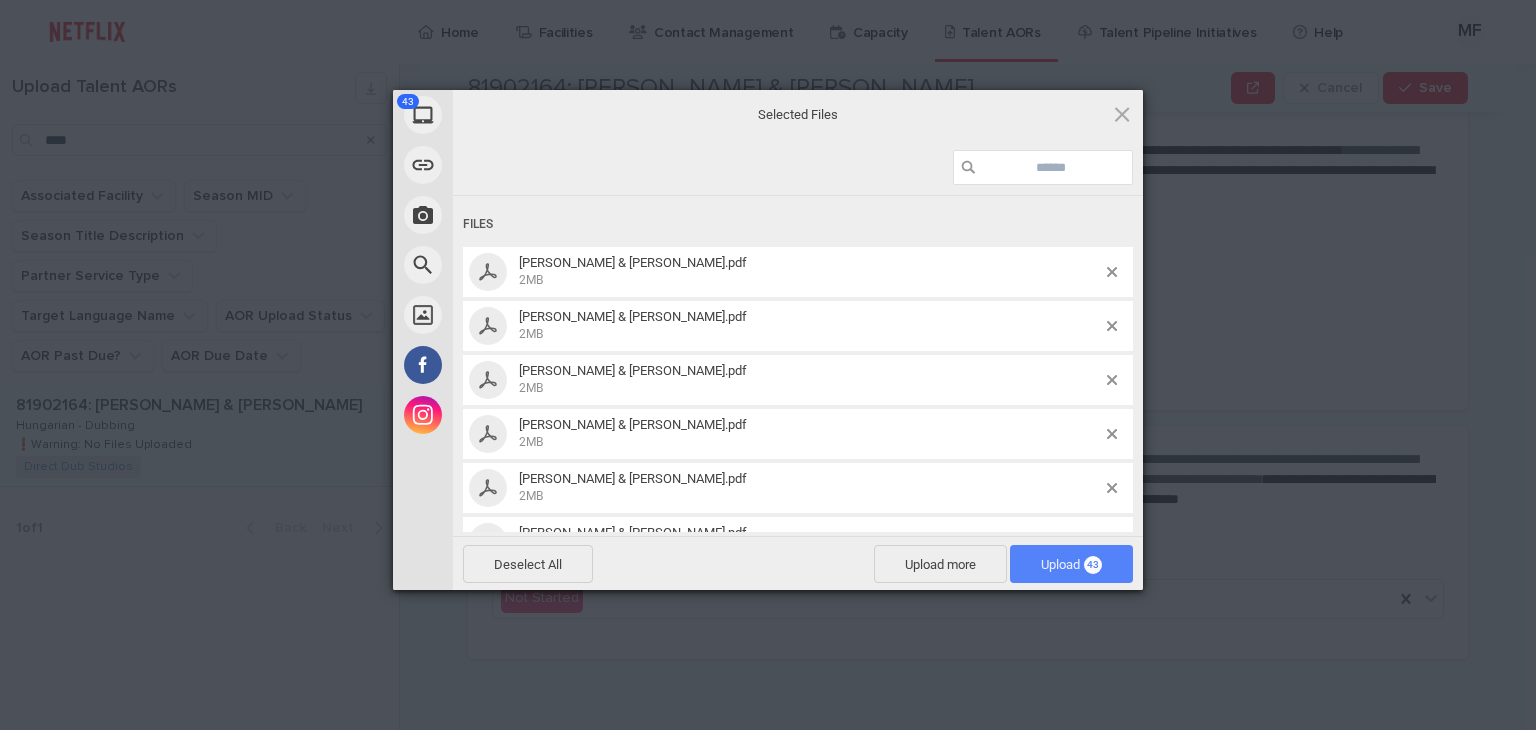 click on "43" at bounding box center (1093, 565) 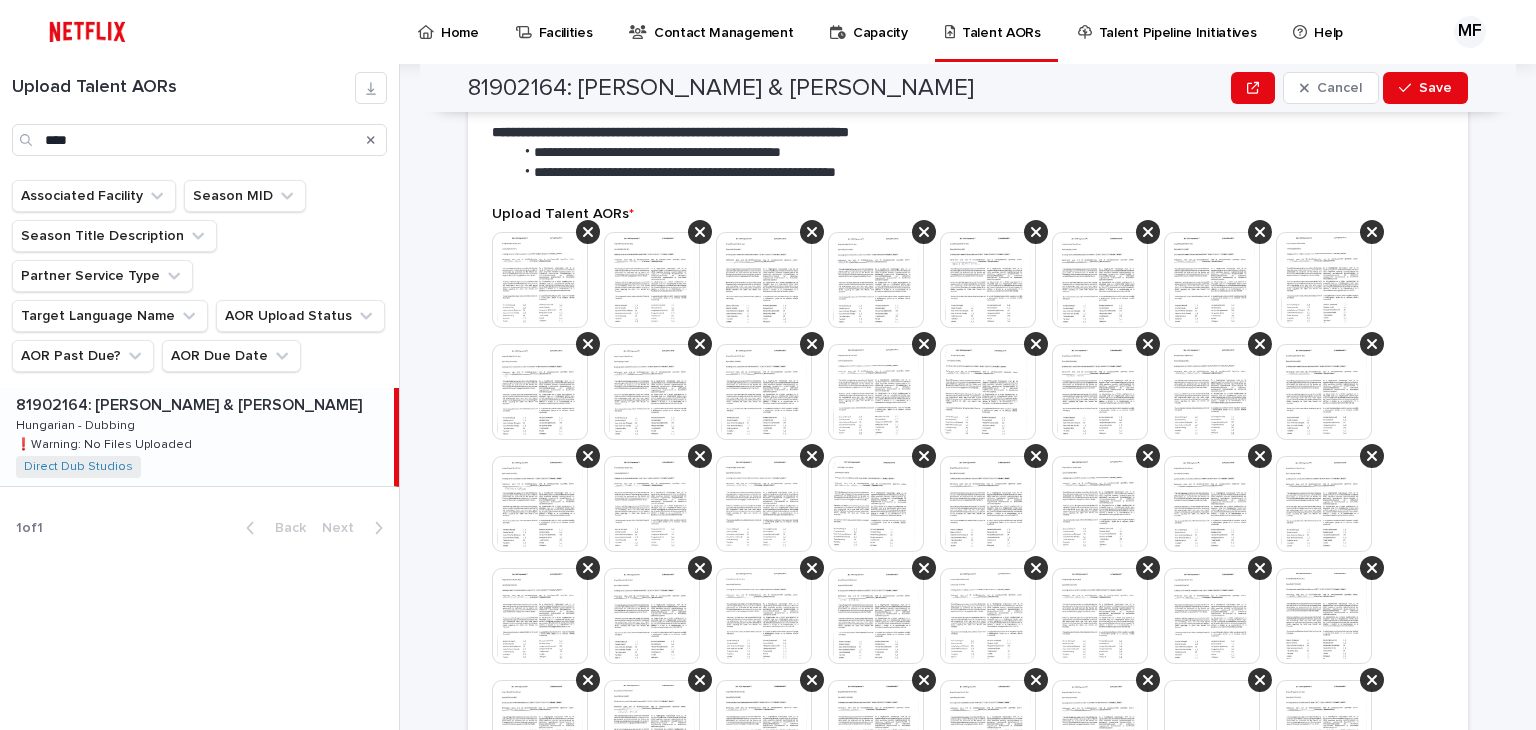 scroll, scrollTop: 788, scrollLeft: 0, axis: vertical 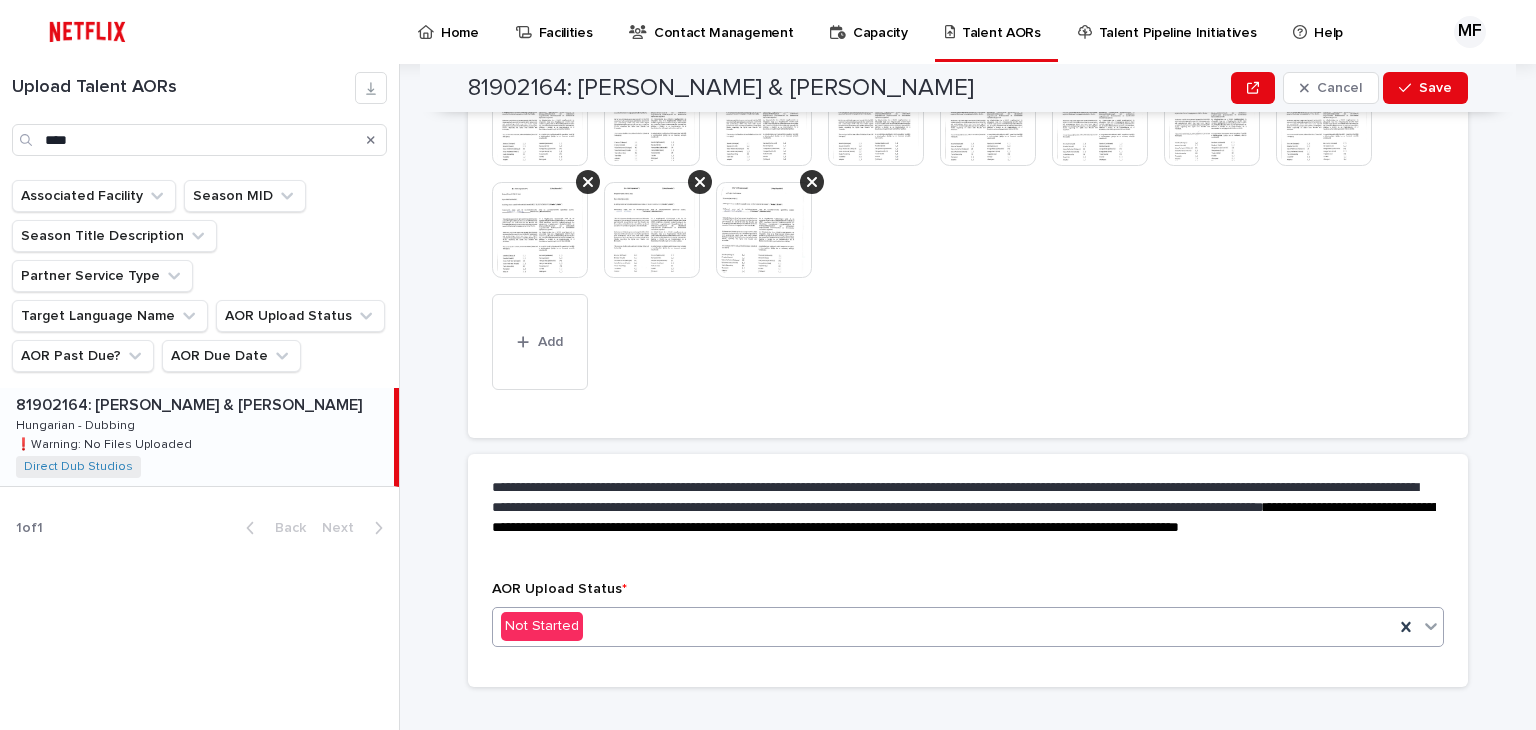 click on "Not Started" at bounding box center (943, 626) 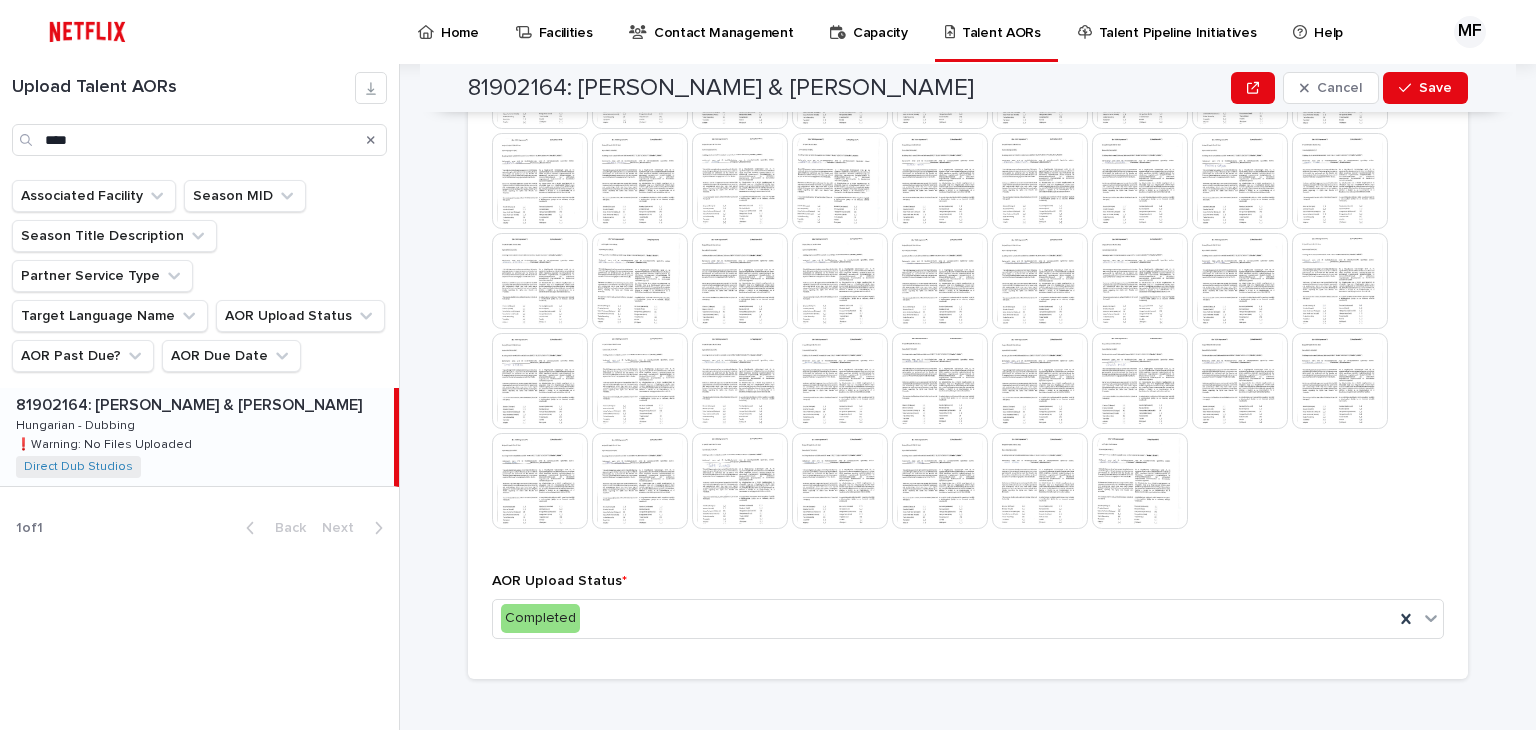 scroll, scrollTop: 724, scrollLeft: 0, axis: vertical 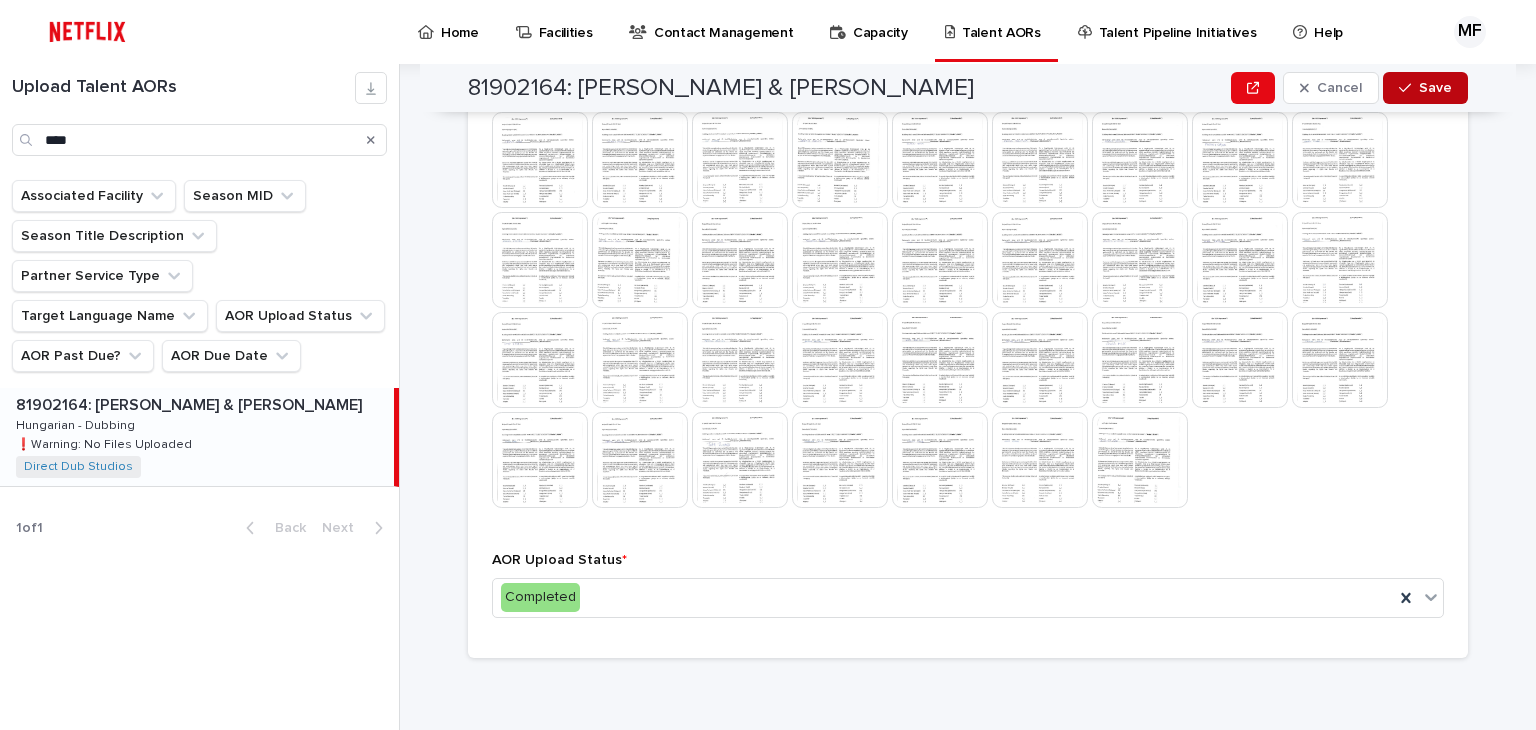 click on "Save" at bounding box center [1425, 88] 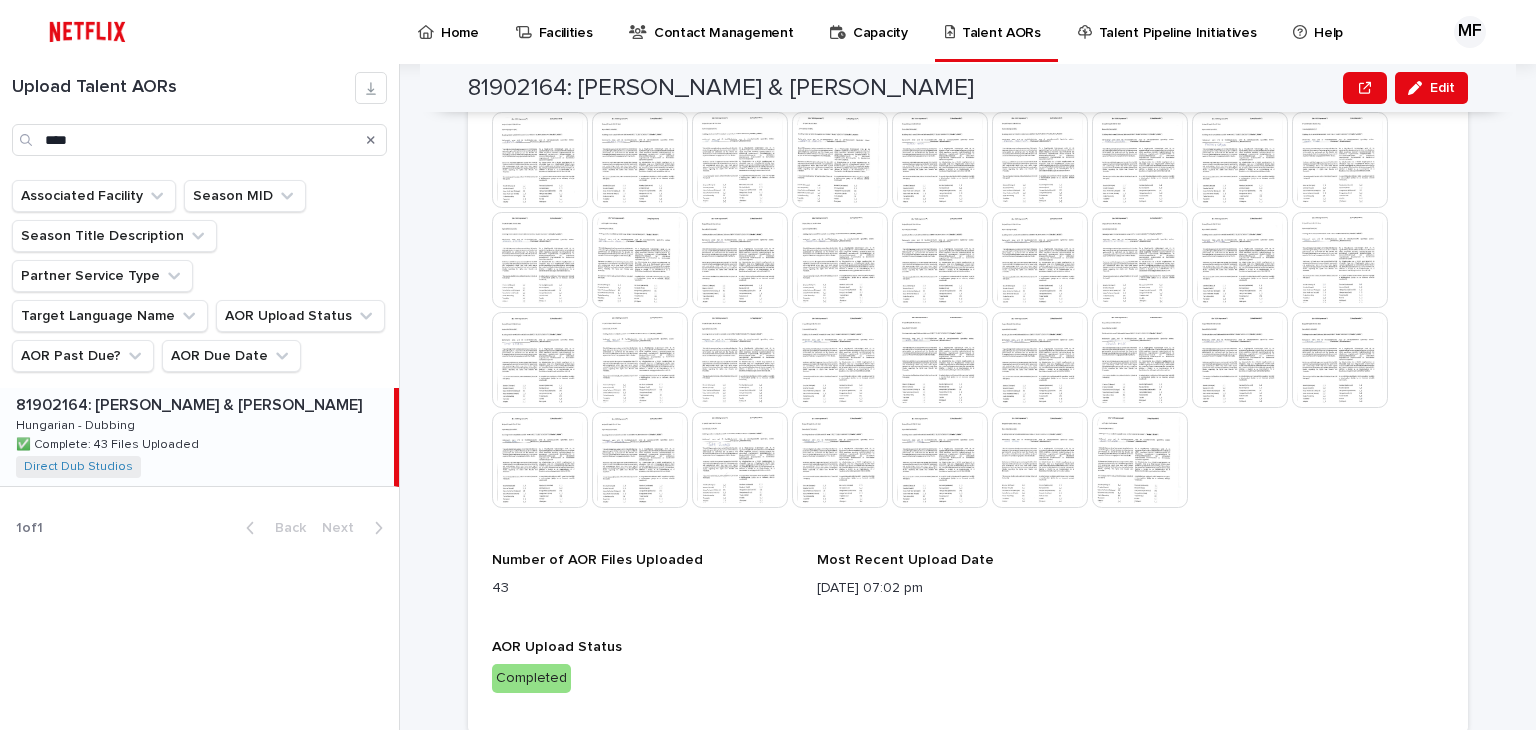 scroll, scrollTop: 712, scrollLeft: 0, axis: vertical 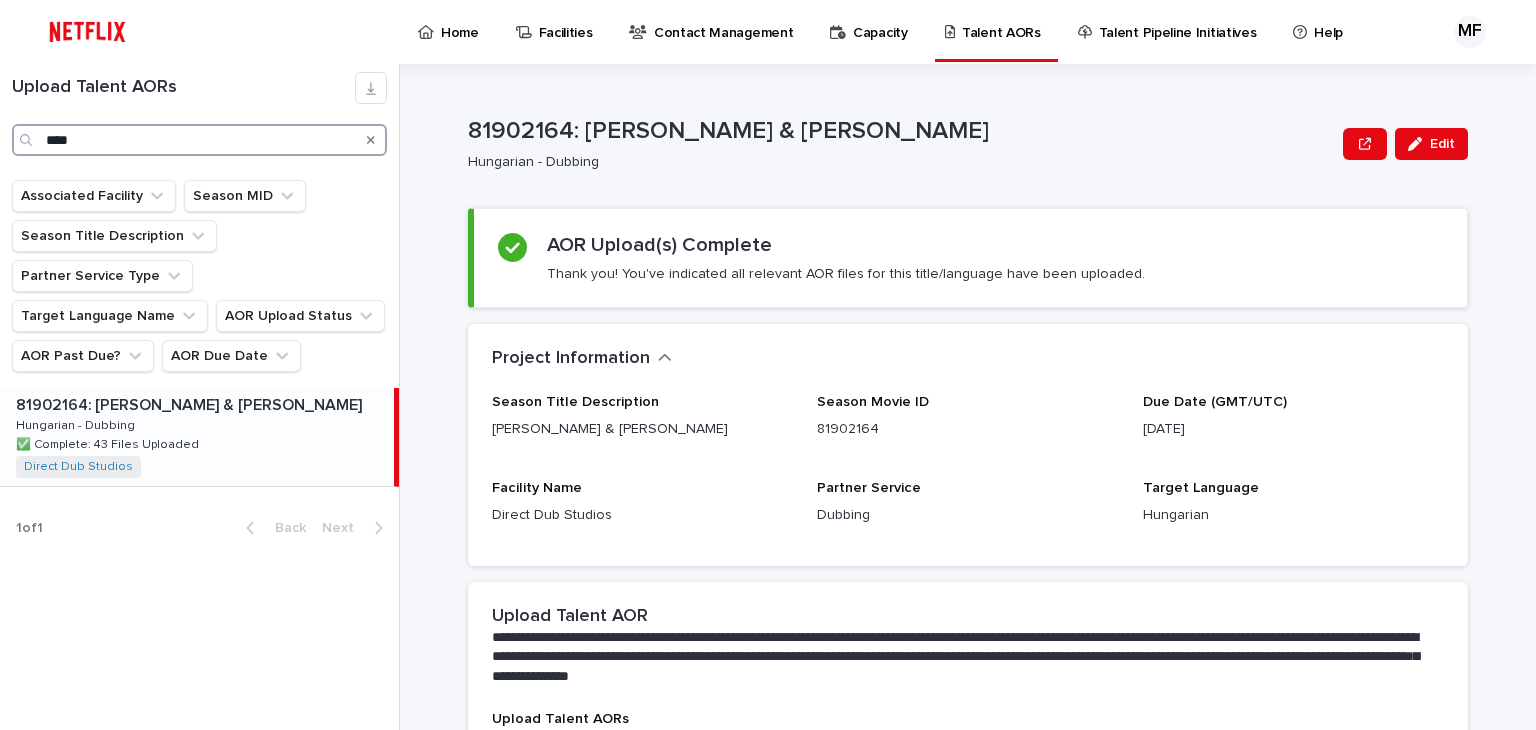 click on "****" at bounding box center (199, 140) 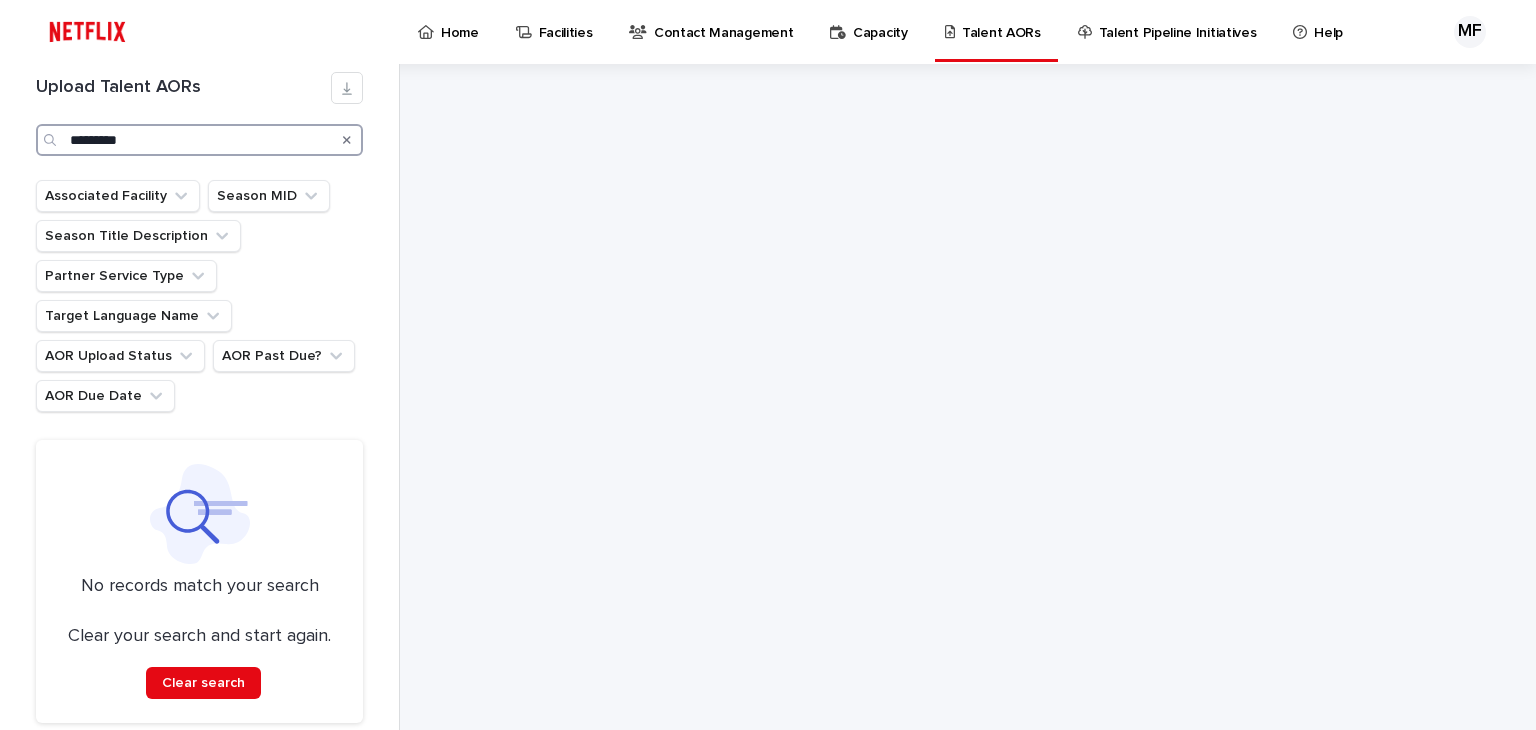 type on "*********" 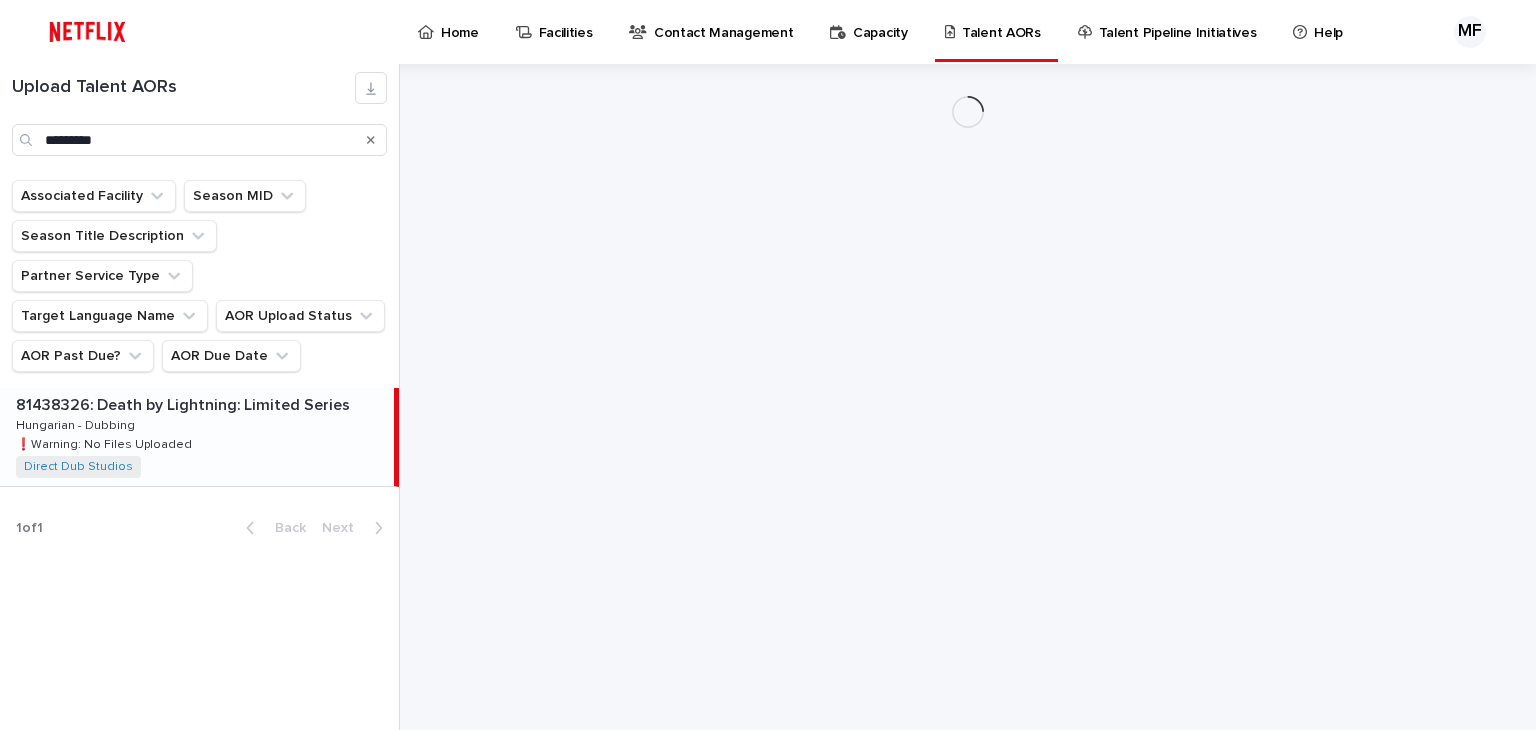 click on "81438326: Death by Lightning: Limited Series 81438326: Death by Lightning: Limited Series   Hungarian - Dubbing Hungarian - Dubbing   ❗️Warning: No Files Uploaded ❗️Warning: No Files Uploaded   Direct Dub Studios   + 0" at bounding box center [197, 437] 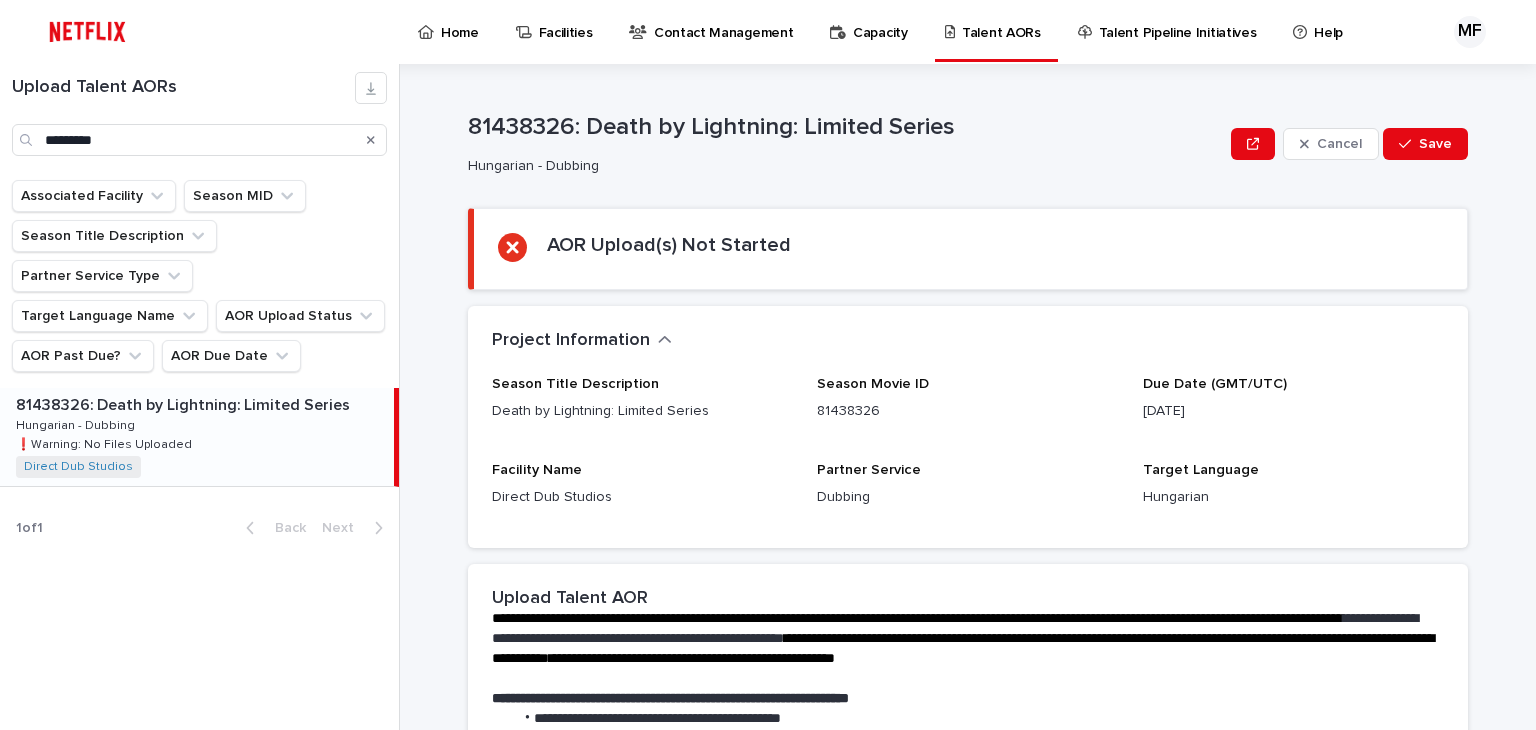 click on "Season Title Description Death by Lightning: Limited Series" at bounding box center (642, 407) 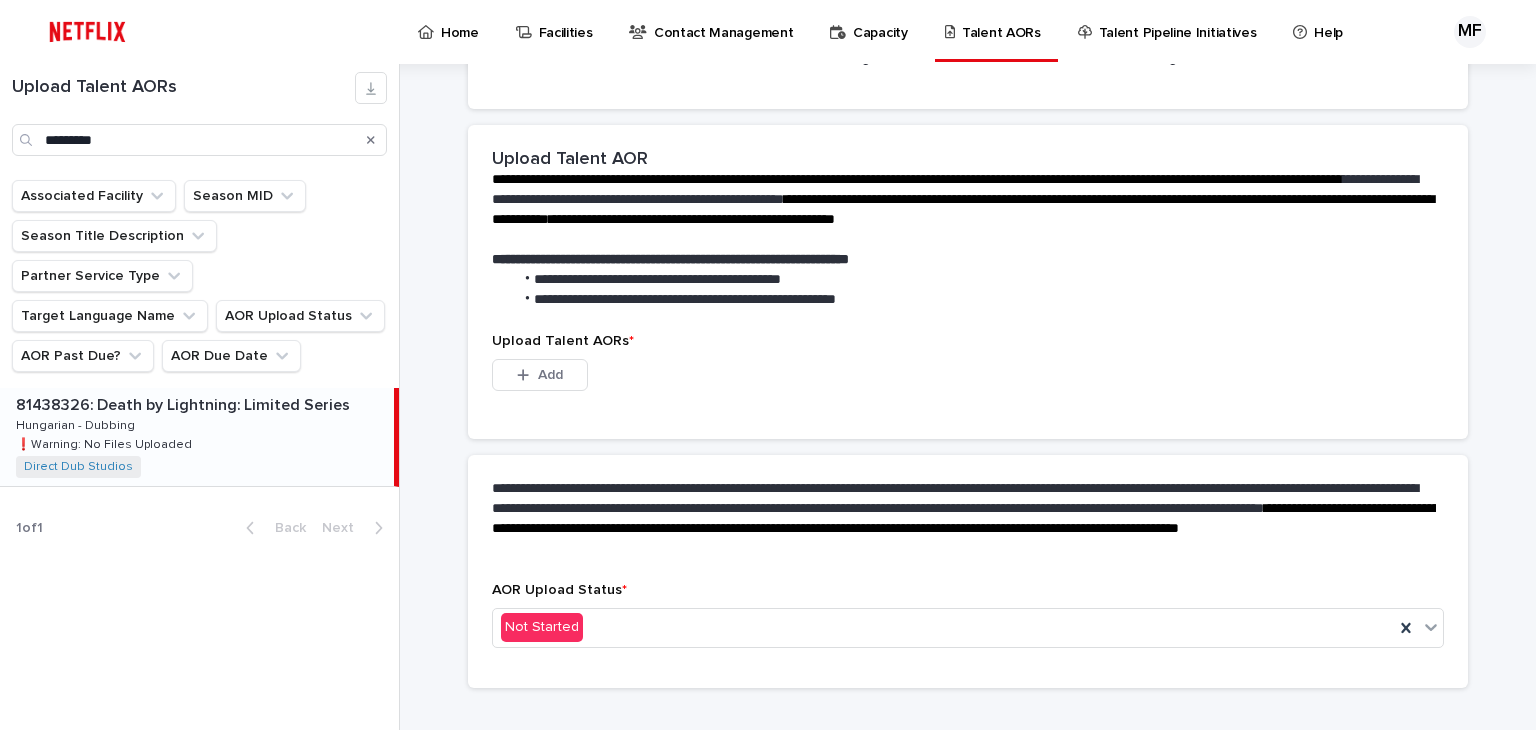 scroll, scrollTop: 468, scrollLeft: 0, axis: vertical 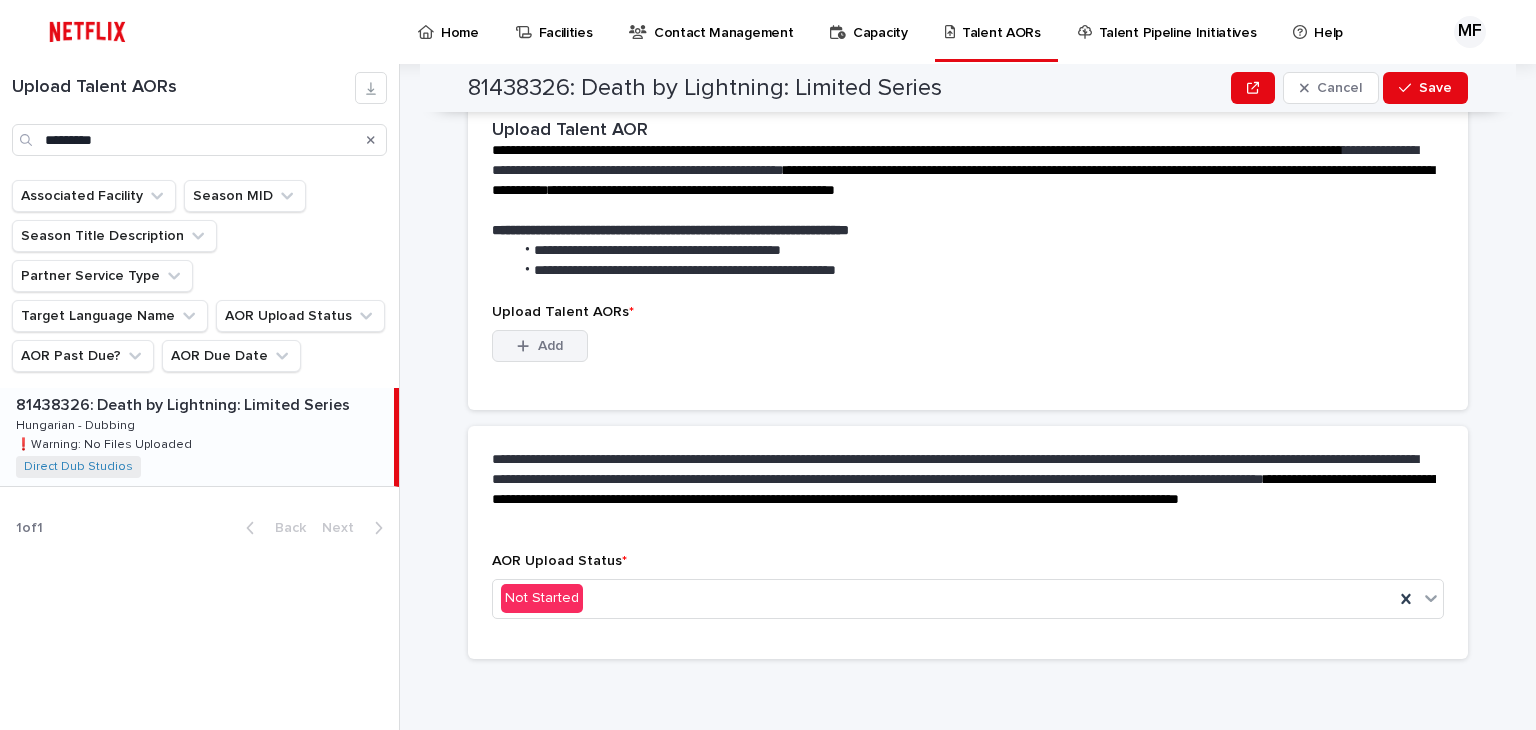 click on "Add" at bounding box center [540, 346] 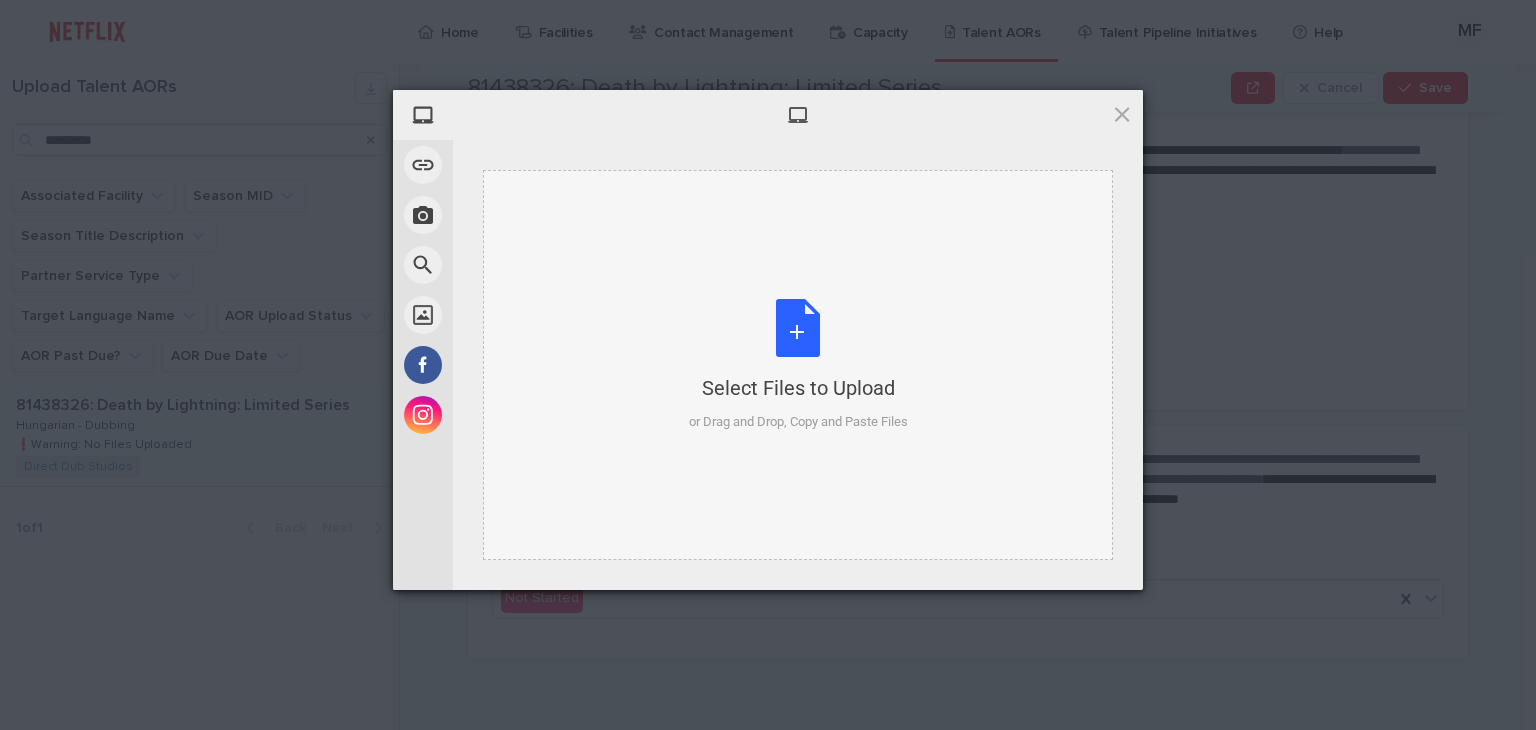 click on "Select Files to Upload
or Drag and Drop, Copy and Paste Files" at bounding box center [798, 365] 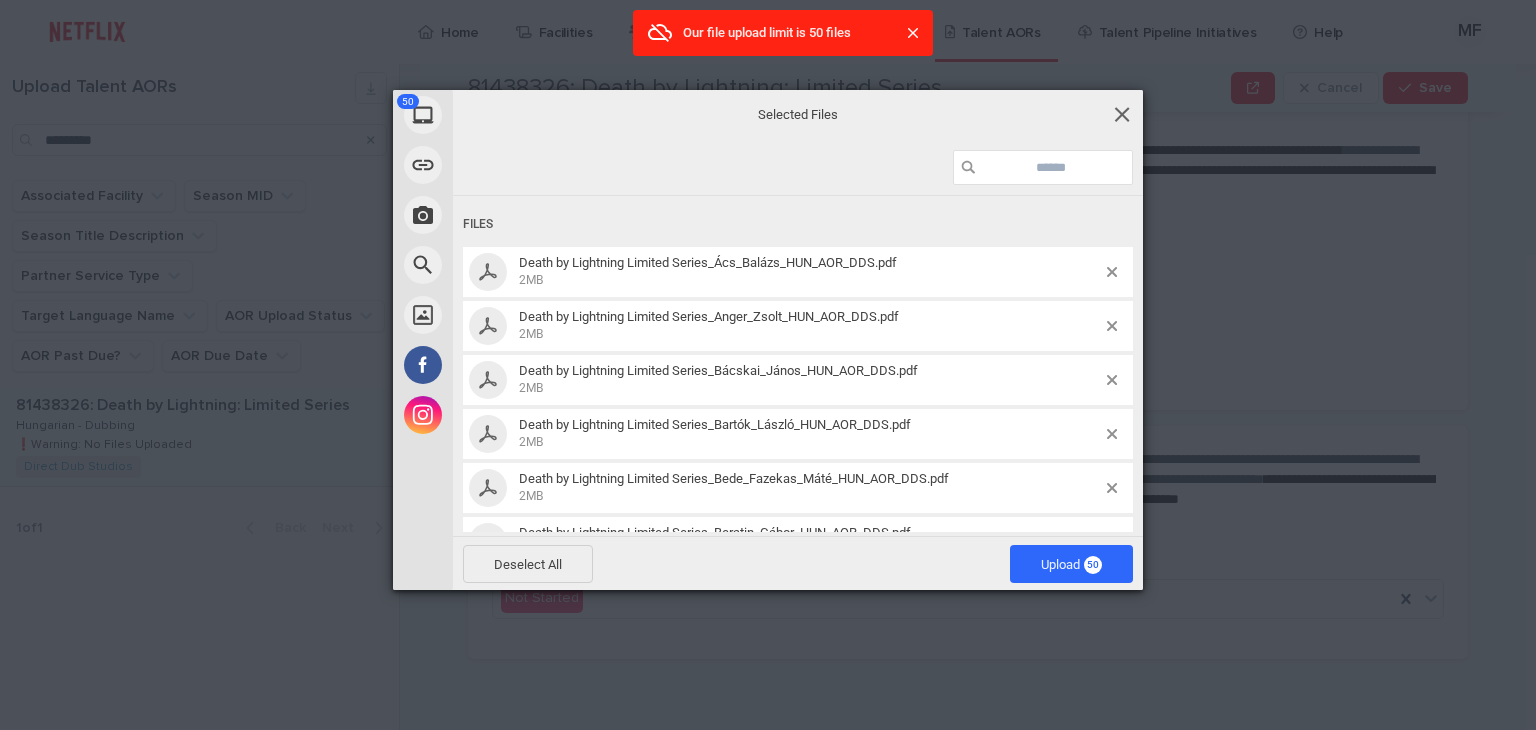 click at bounding box center [1122, 114] 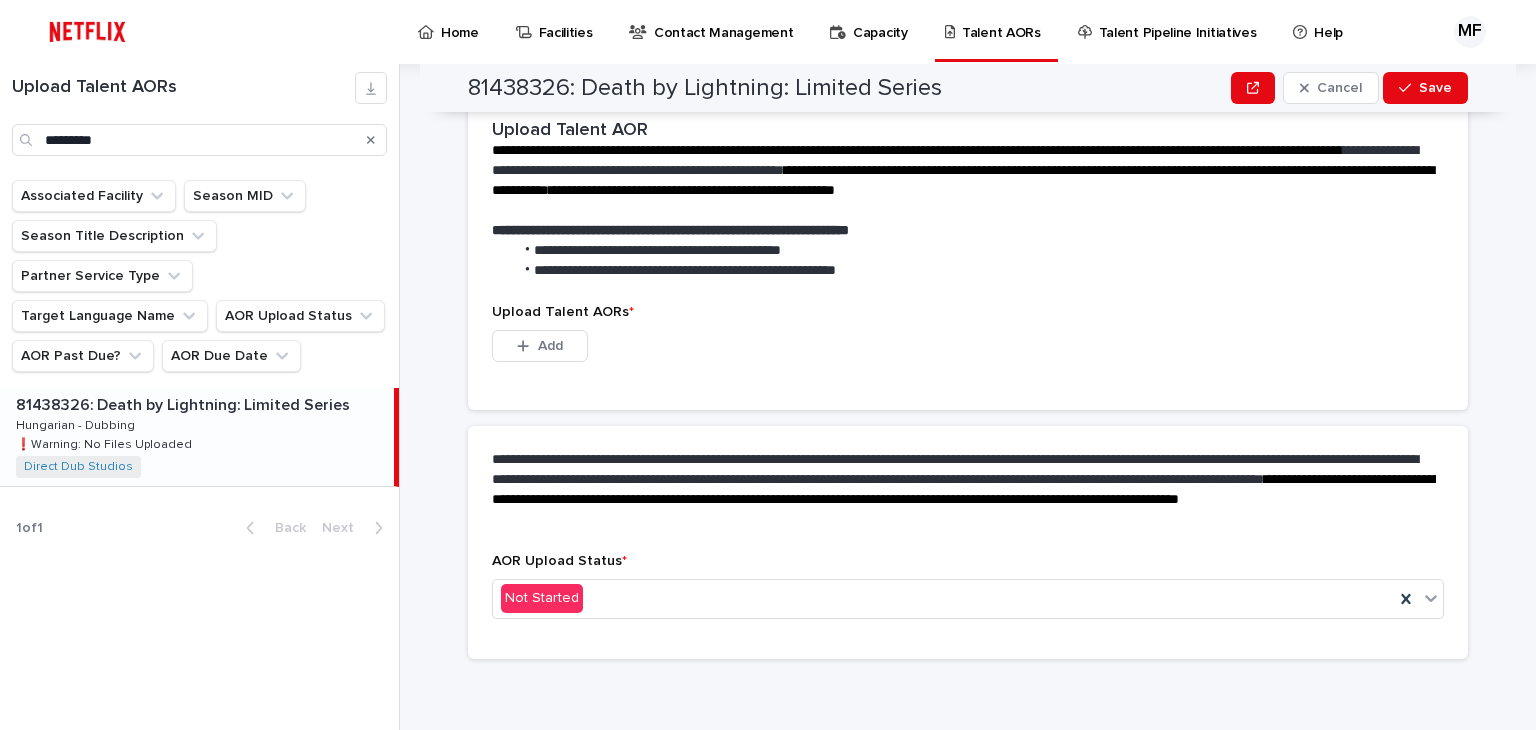click on "This file cannot be opened Download File Add" at bounding box center [968, 350] 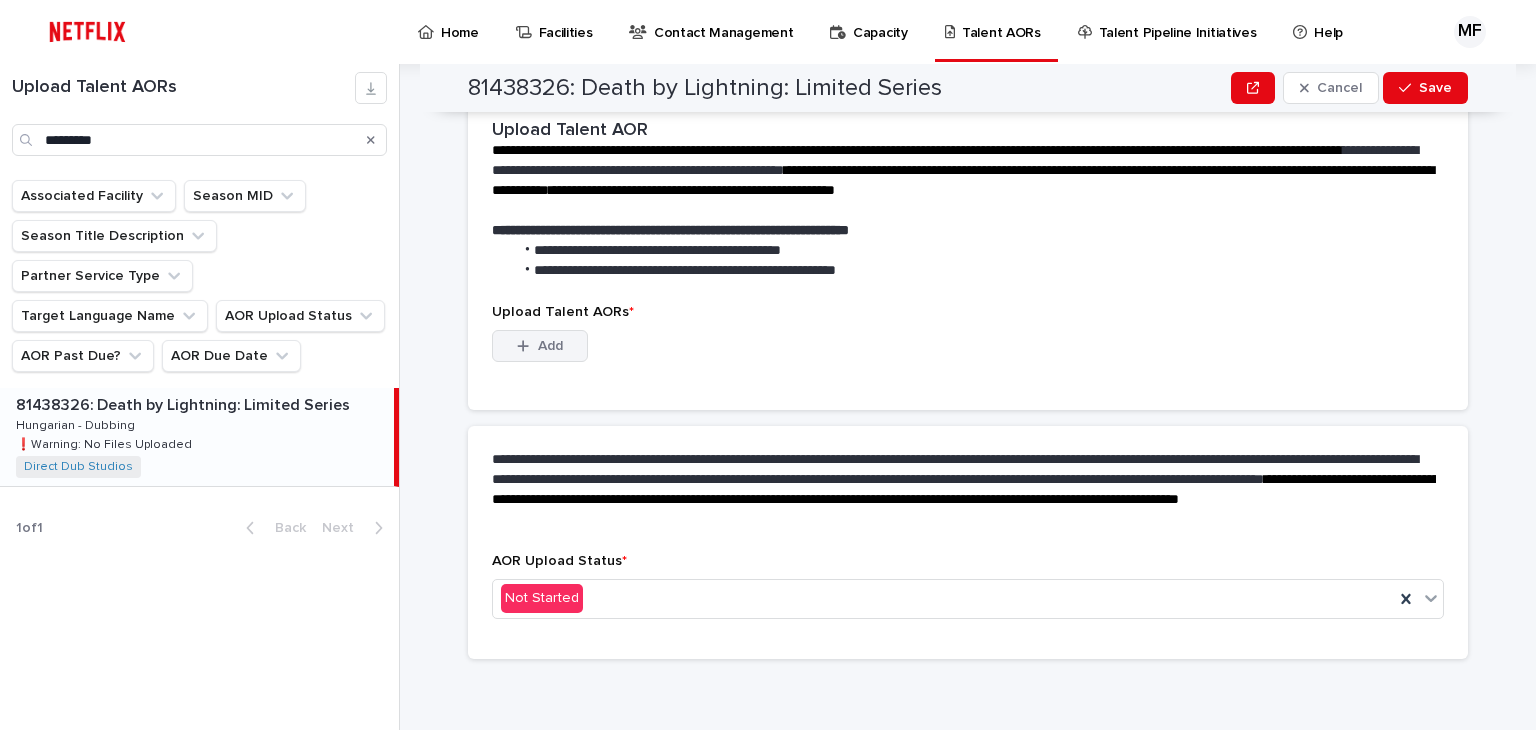 click on "Add" at bounding box center (550, 346) 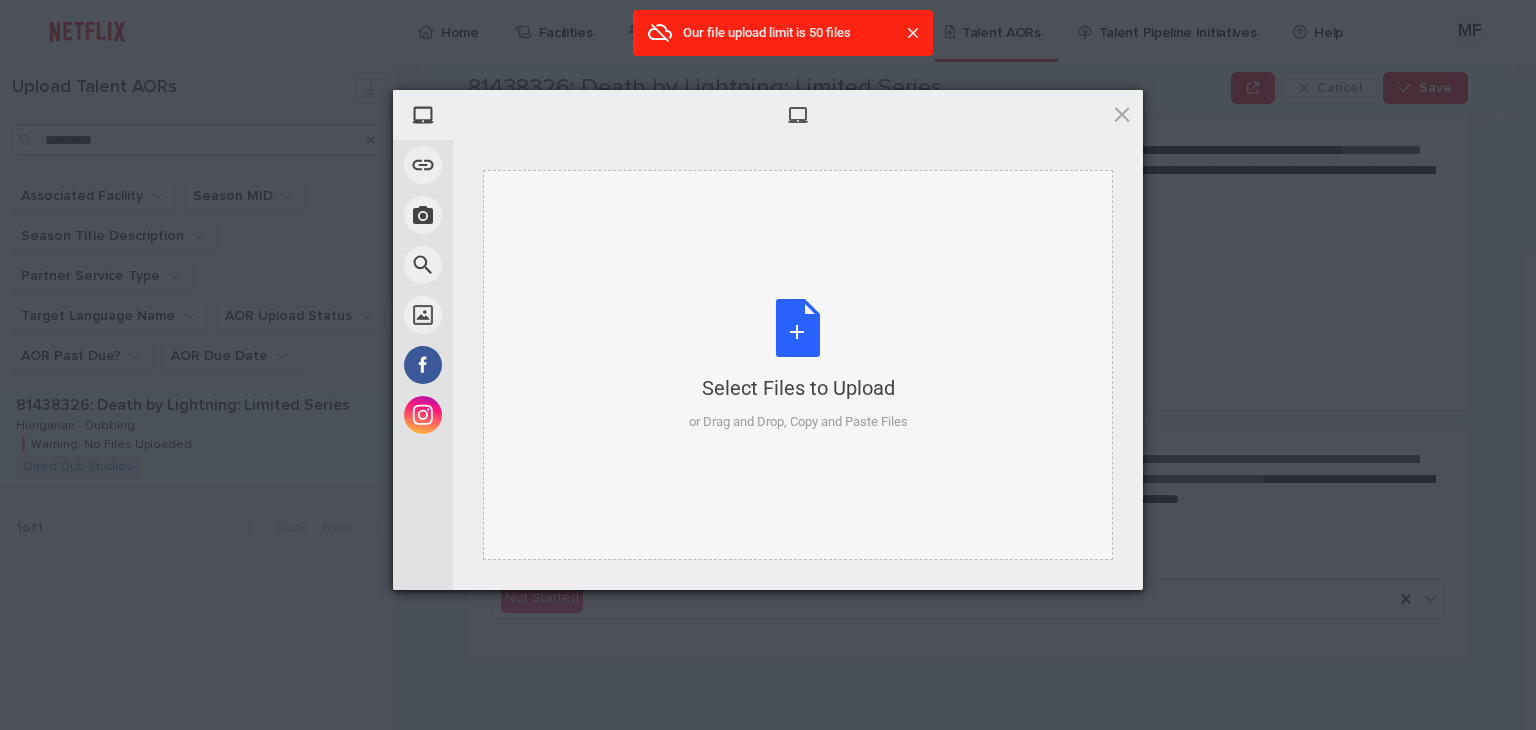click on "Select Files to Upload
or Drag and Drop, Copy and Paste Files" at bounding box center (798, 365) 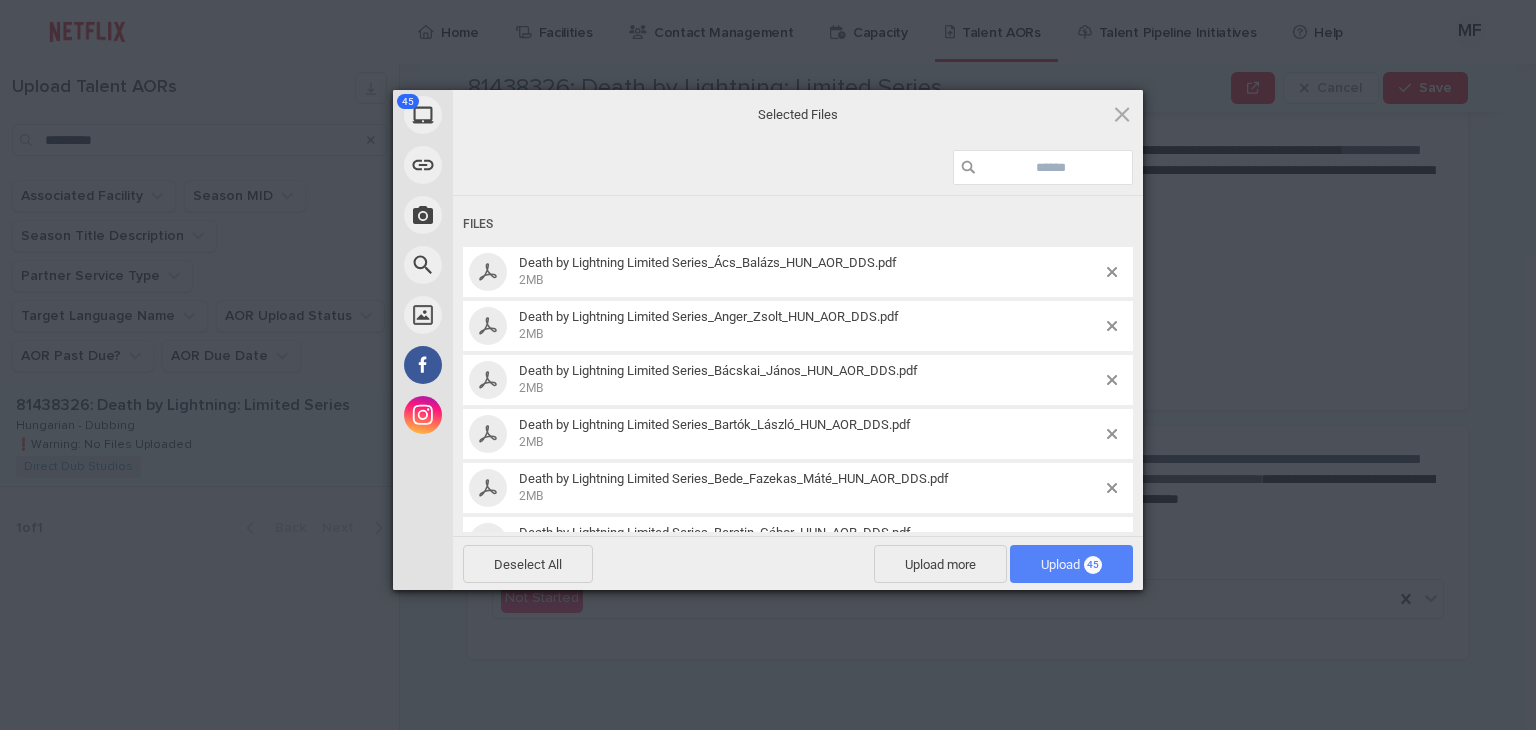 click on "45" at bounding box center [1093, 565] 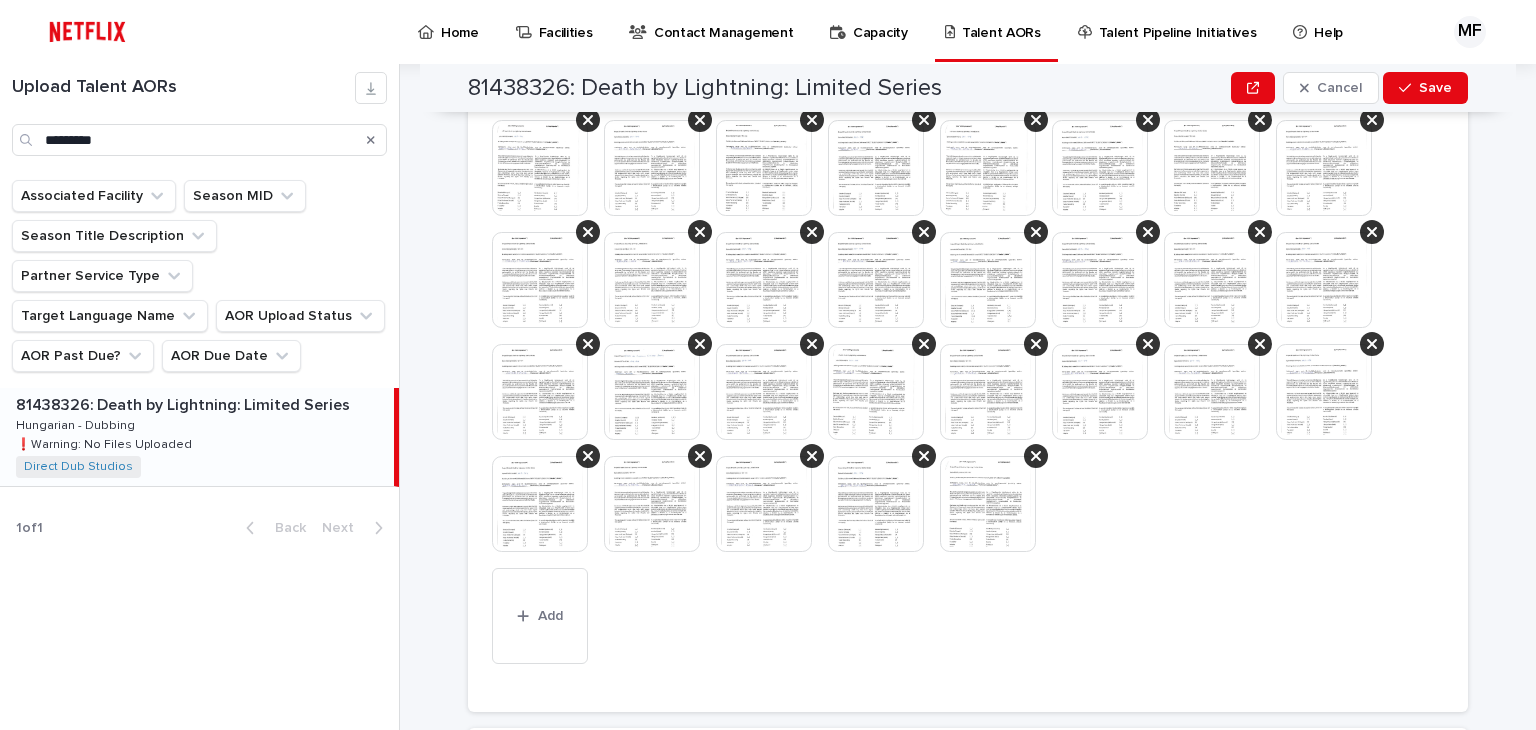 scroll, scrollTop: 788, scrollLeft: 0, axis: vertical 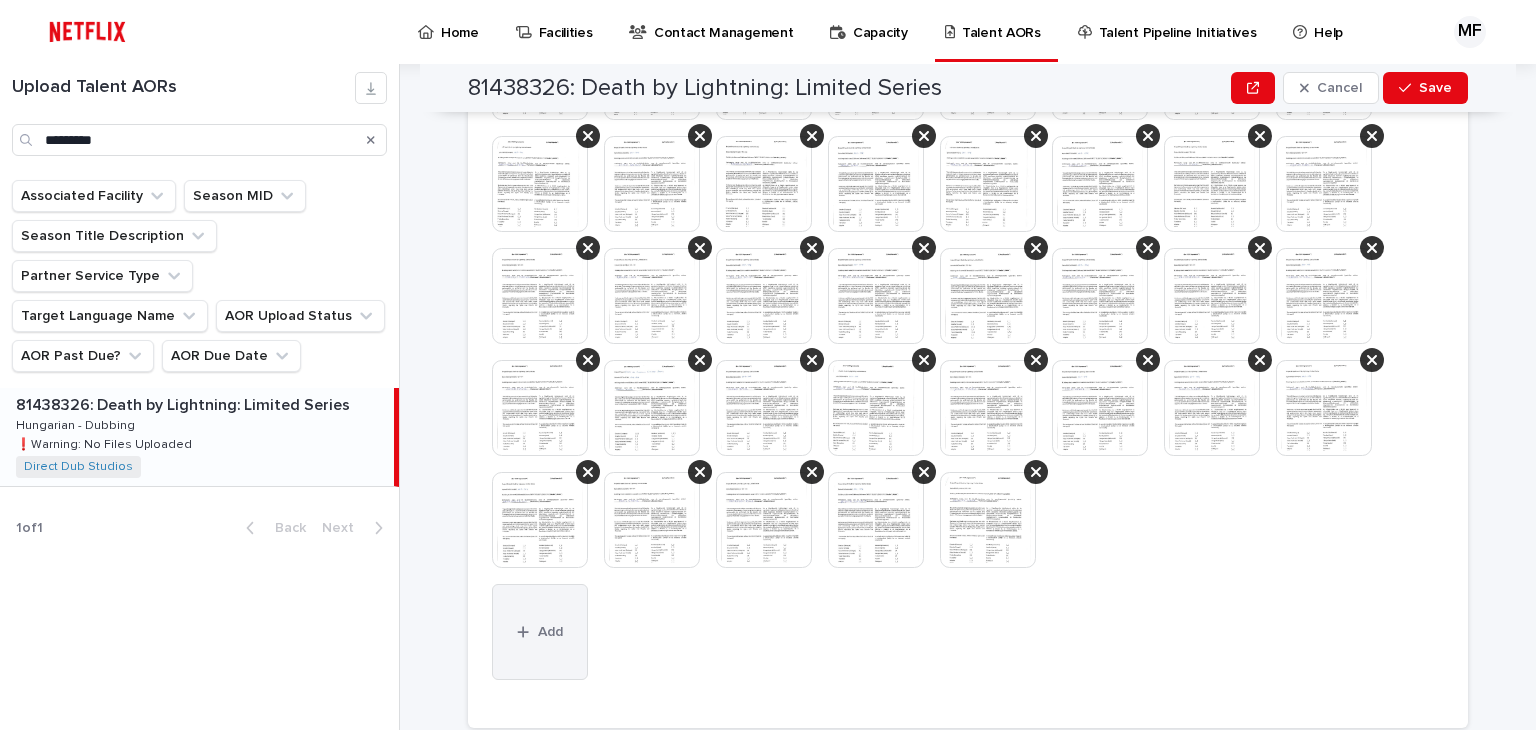 click on "Add" at bounding box center (540, 632) 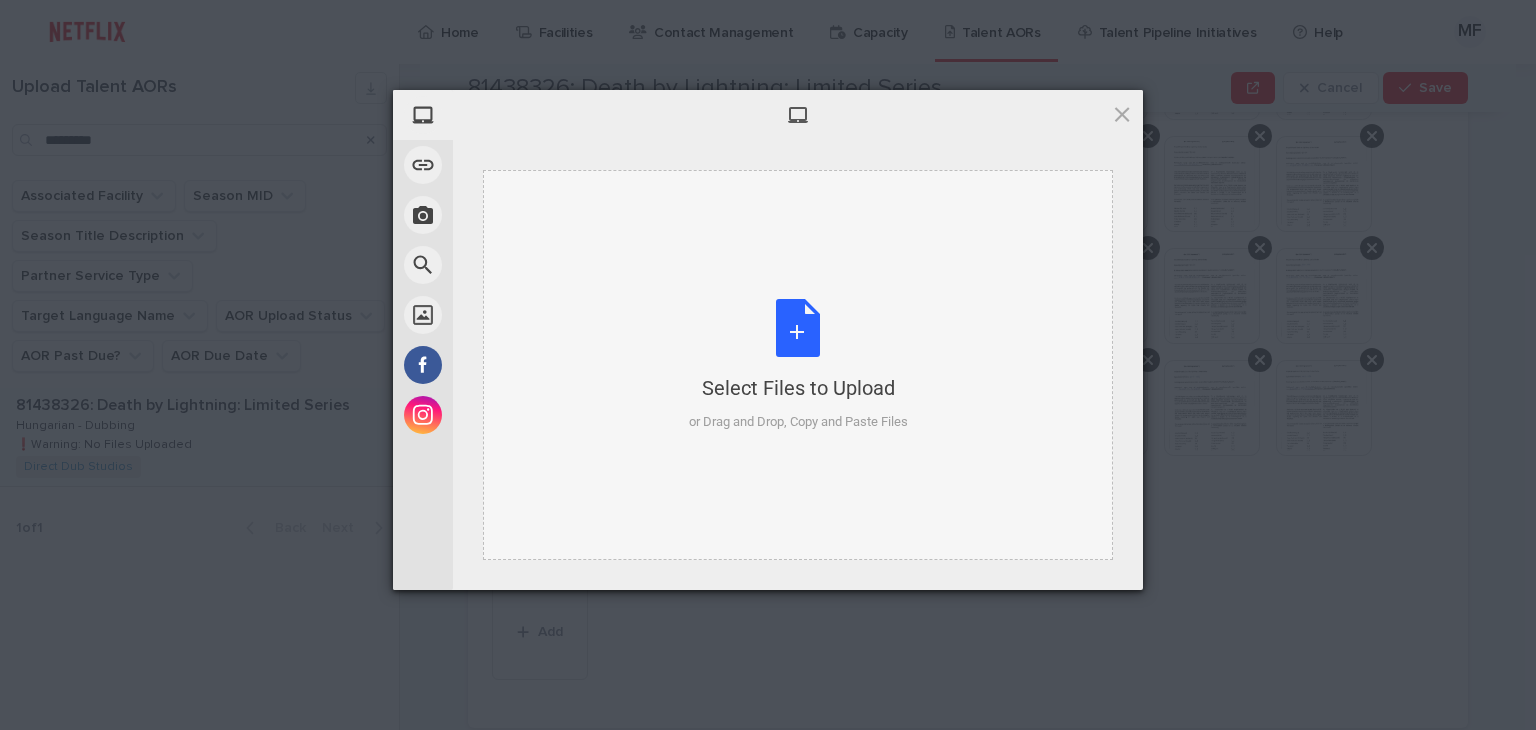 click on "Select Files to Upload
or Drag and Drop, Copy and Paste Files" at bounding box center [798, 365] 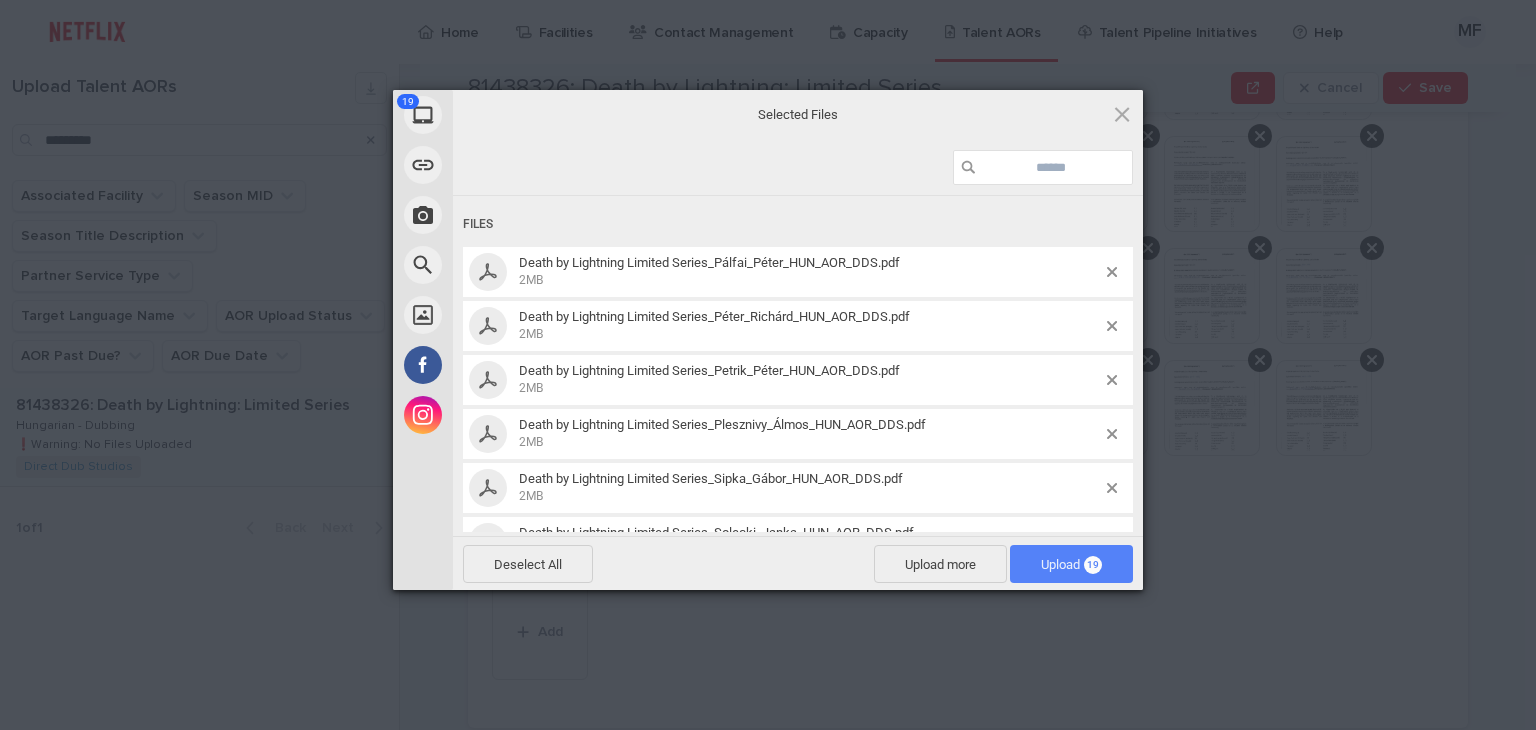 click on "Upload
19" at bounding box center (1071, 564) 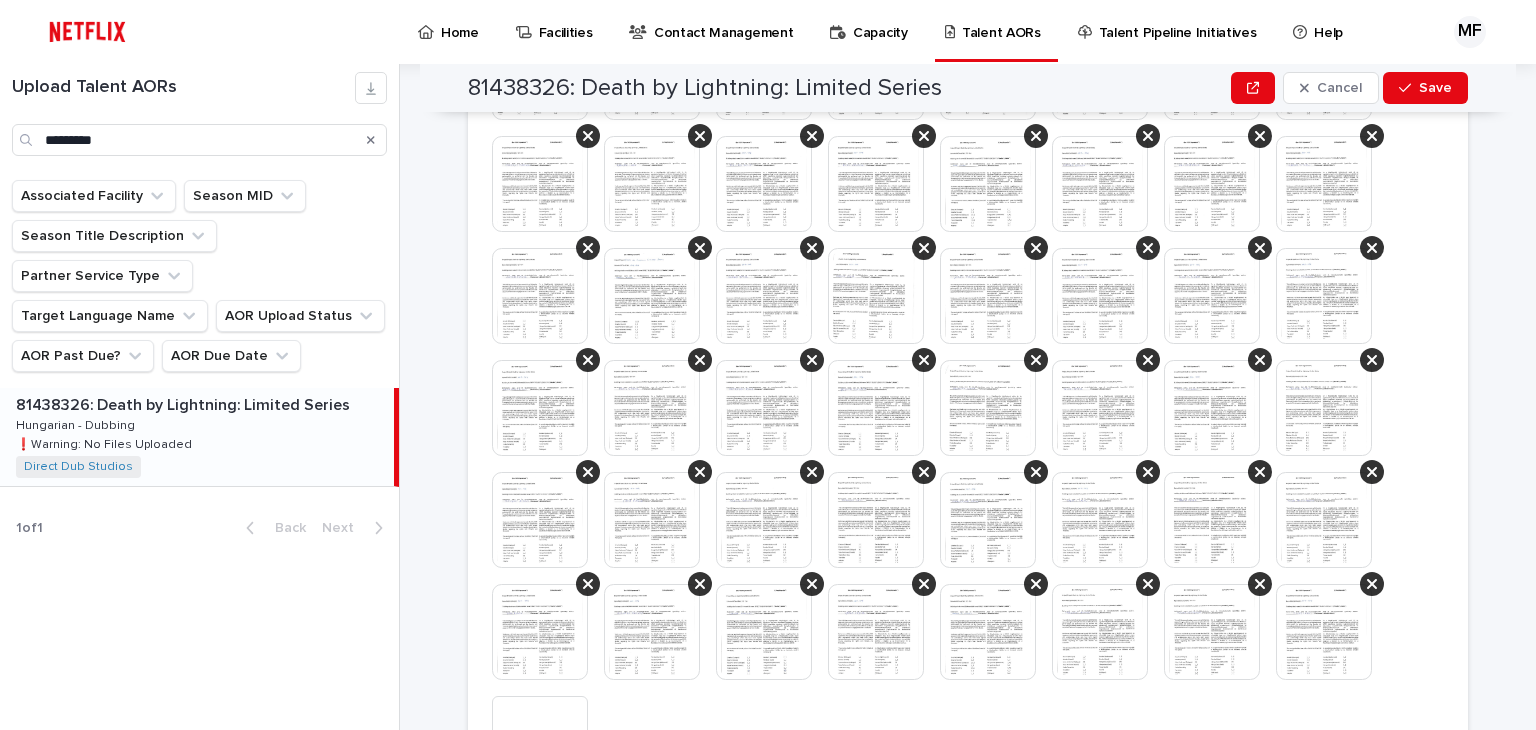 scroll, scrollTop: 1331, scrollLeft: 0, axis: vertical 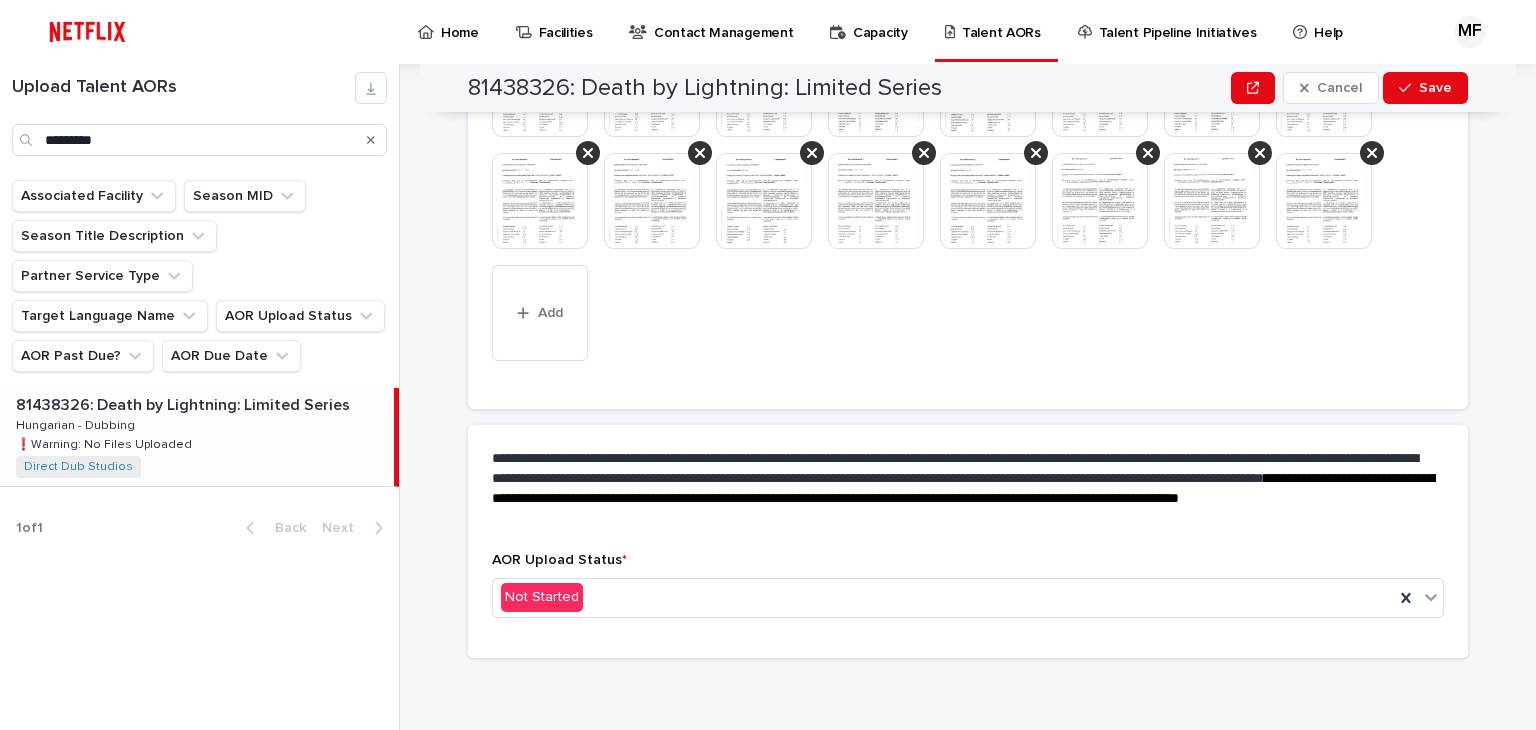 click on "**********" at bounding box center (964, -790) 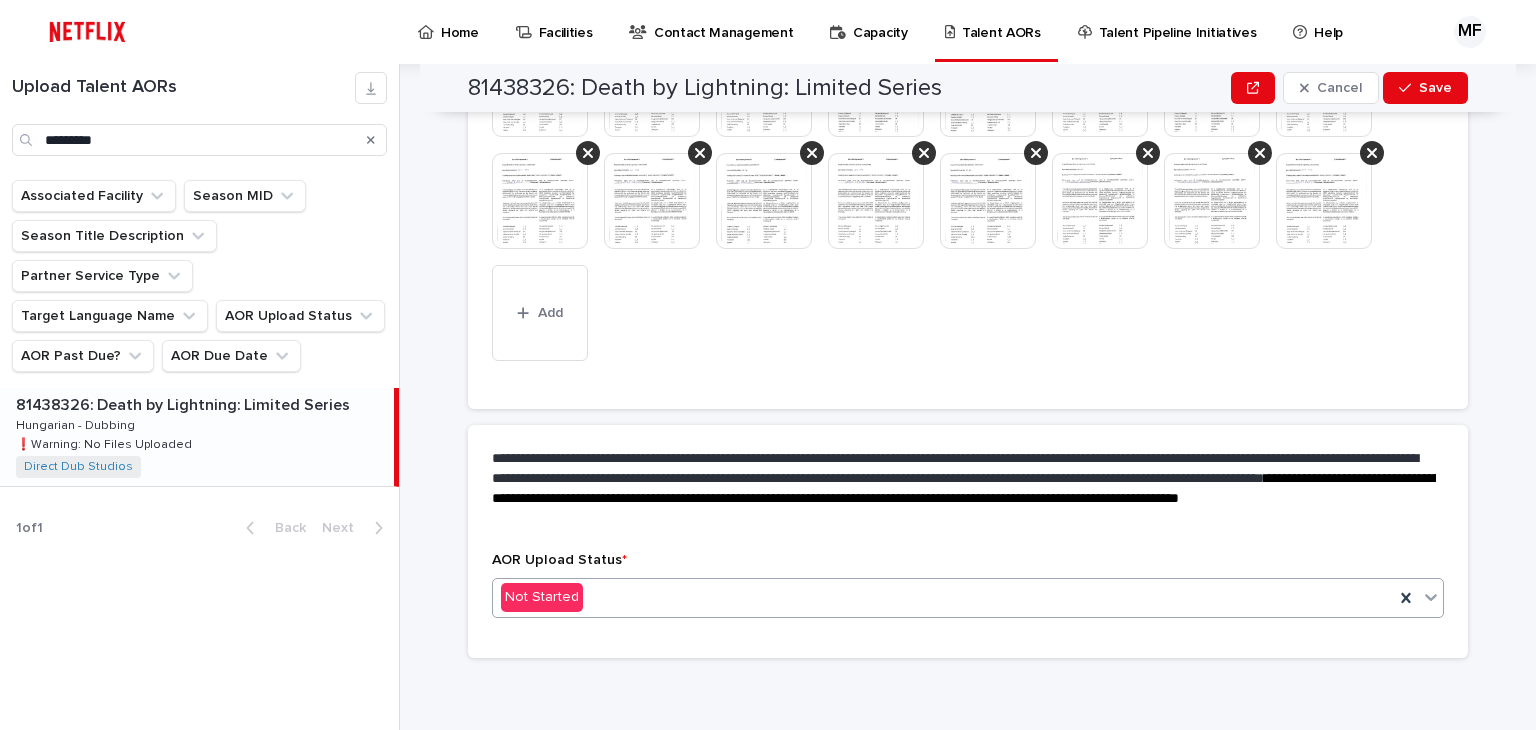 click on "Not Started" at bounding box center (943, 597) 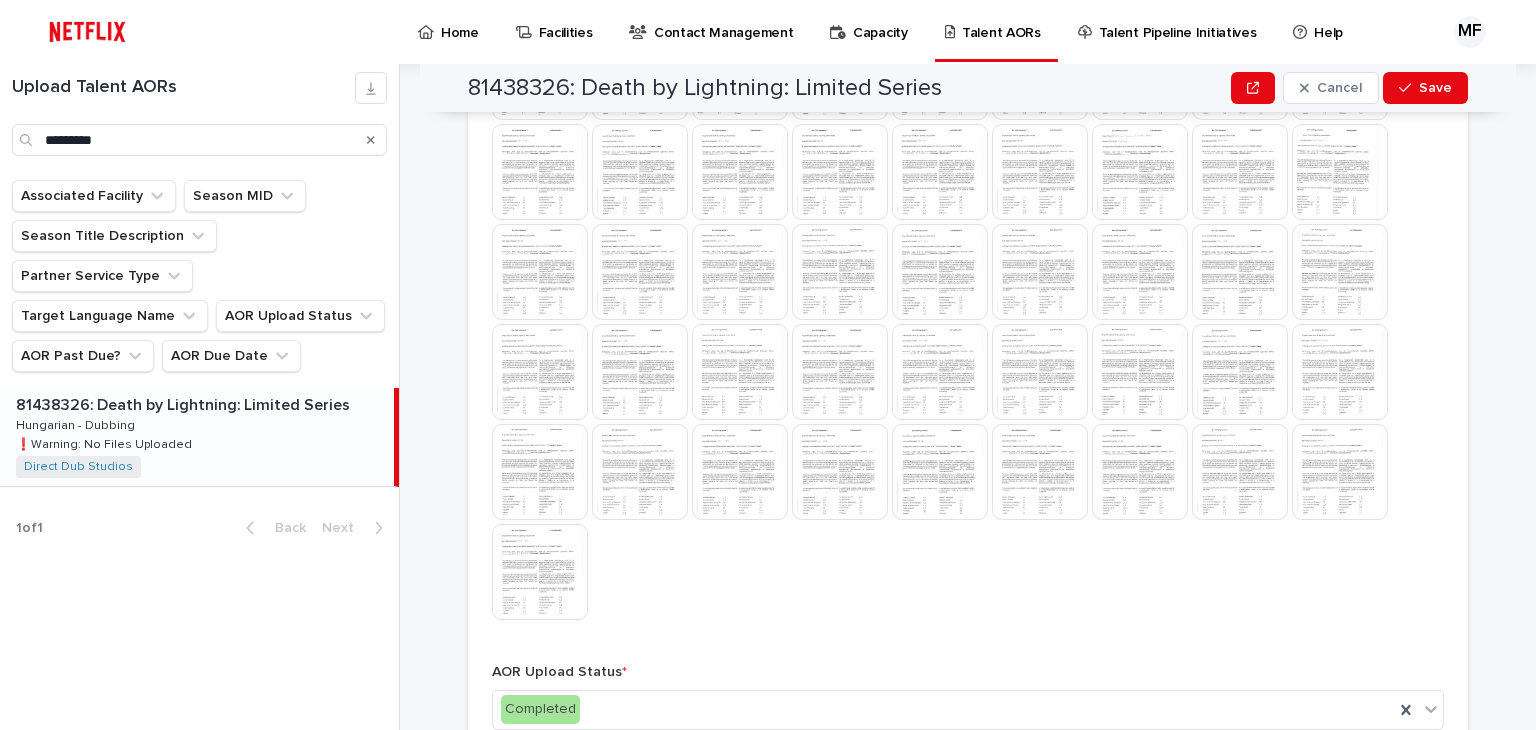 scroll, scrollTop: 1024, scrollLeft: 0, axis: vertical 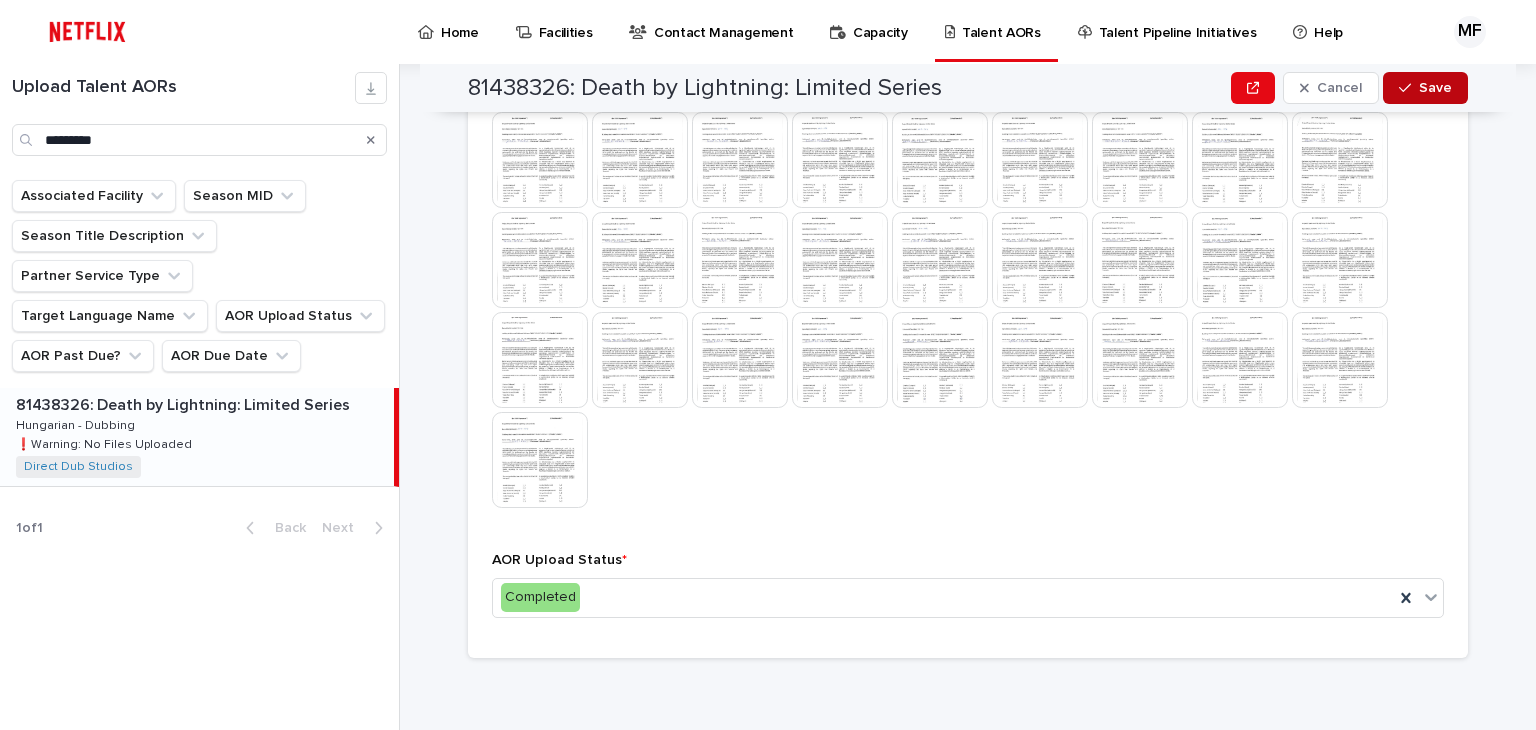 click on "Save" at bounding box center [1435, 88] 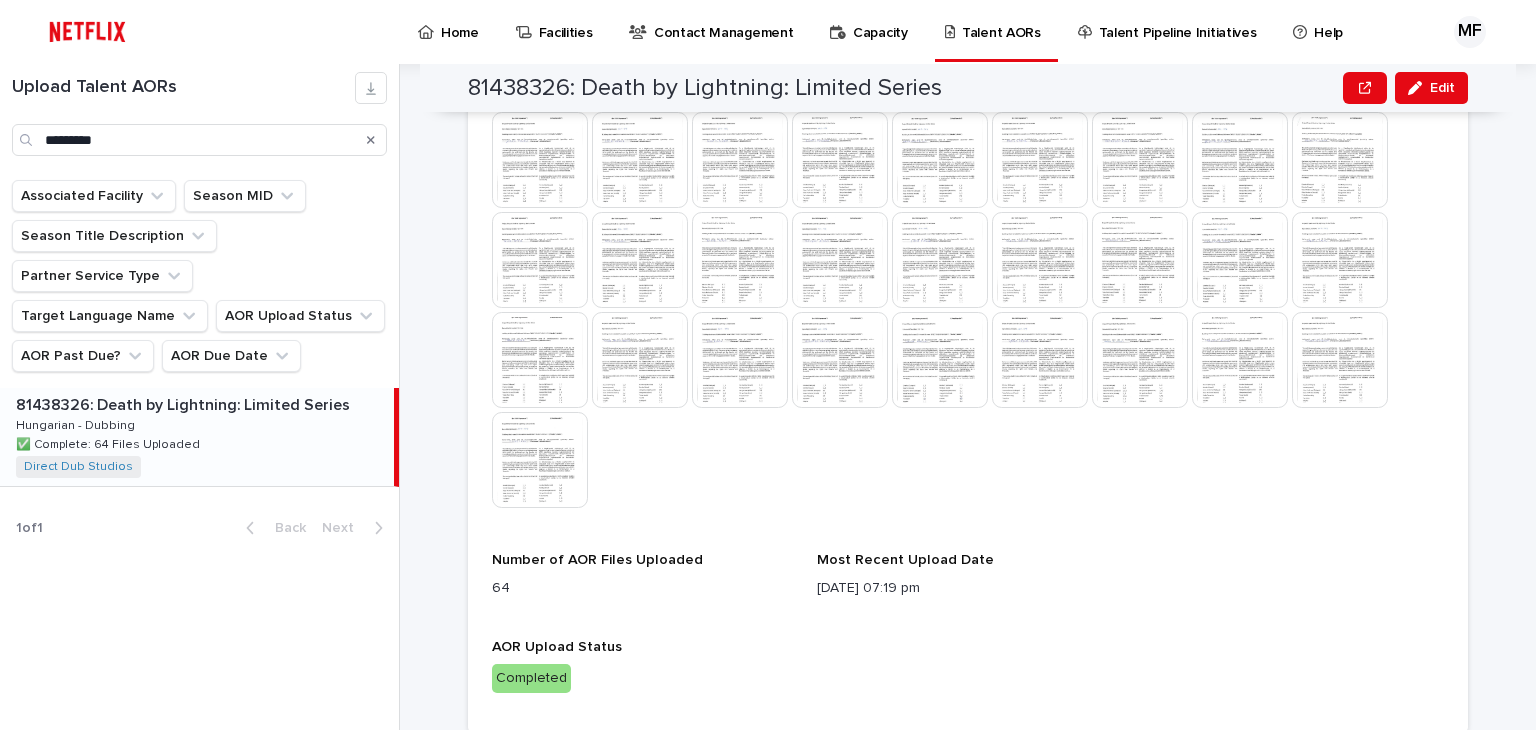 scroll, scrollTop: 1012, scrollLeft: 0, axis: vertical 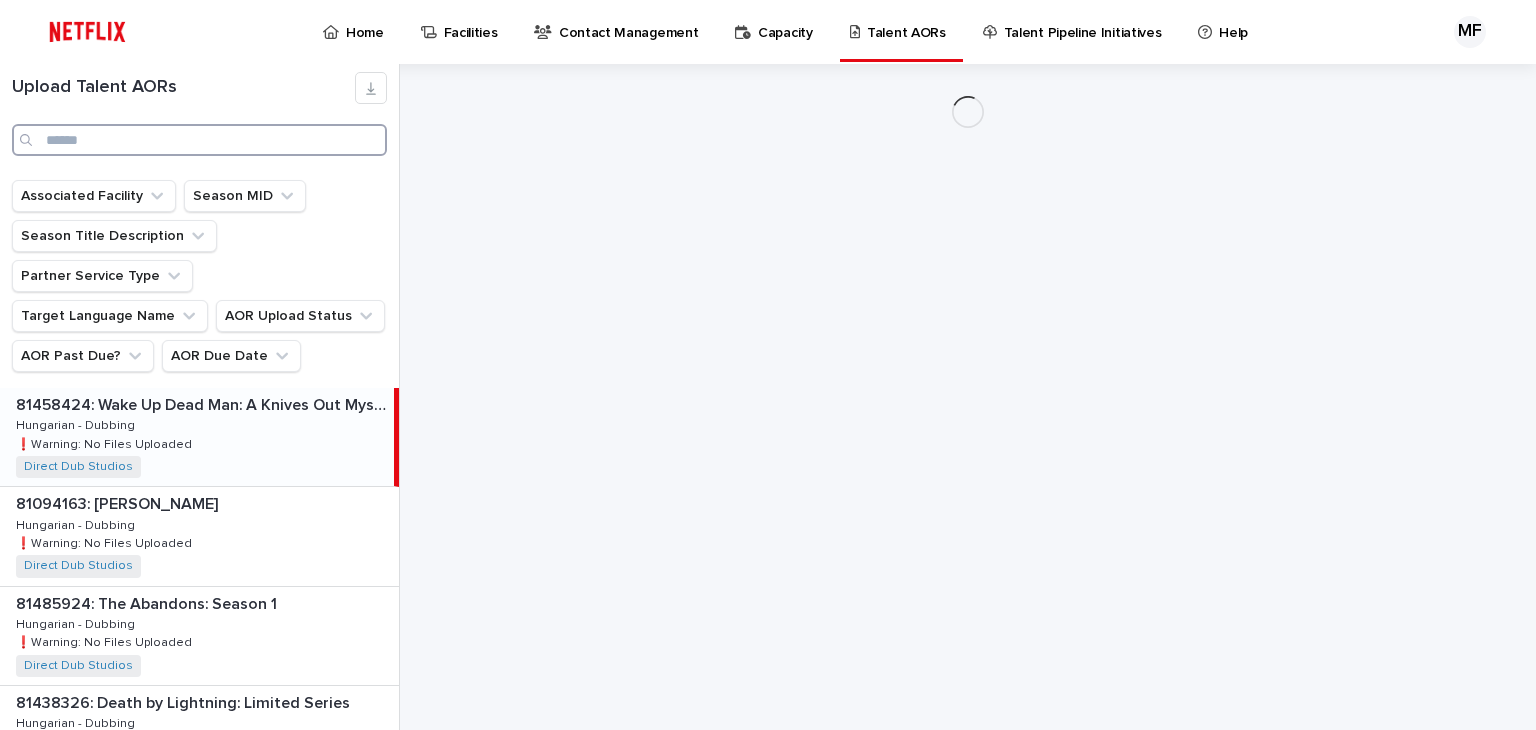 click at bounding box center (199, 140) 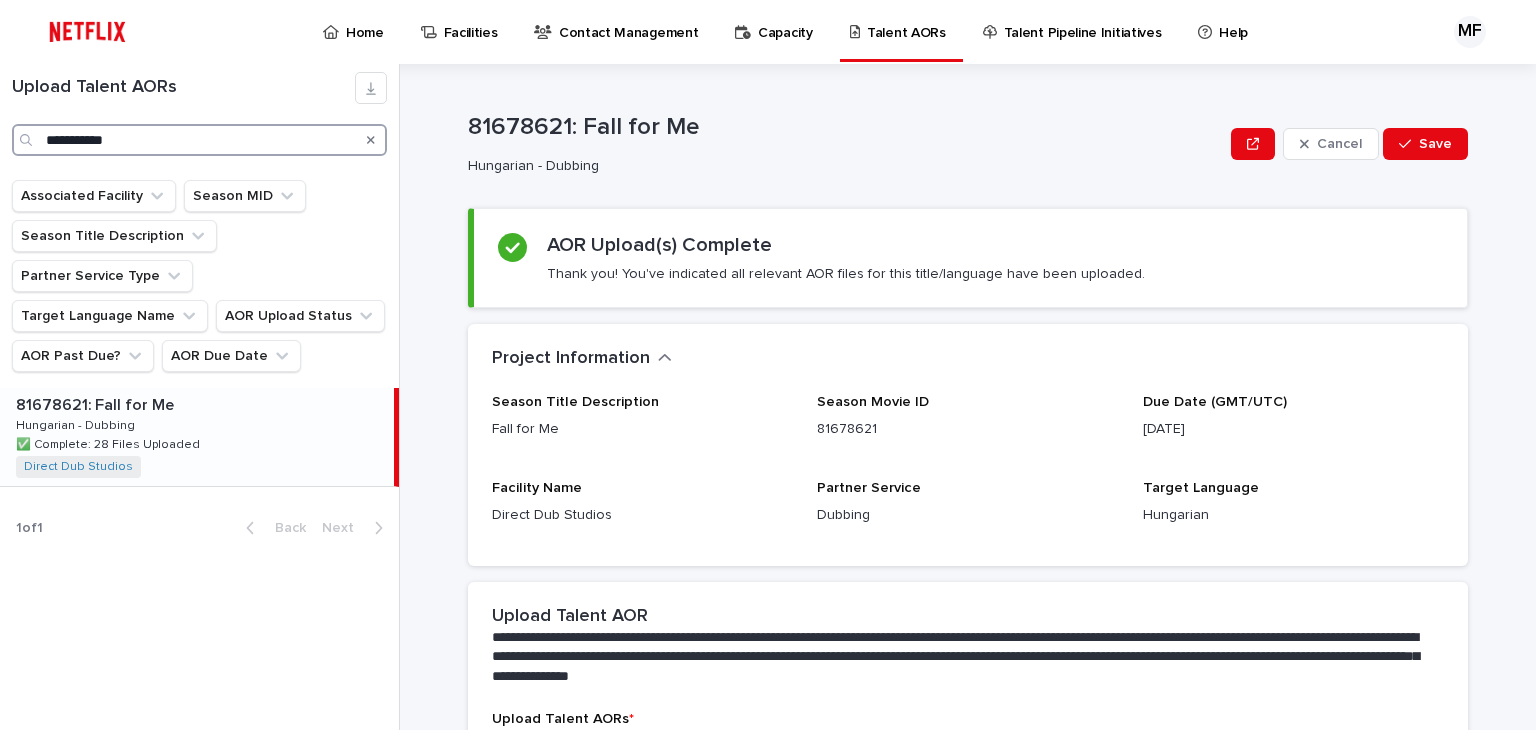 click on "**********" at bounding box center (199, 140) 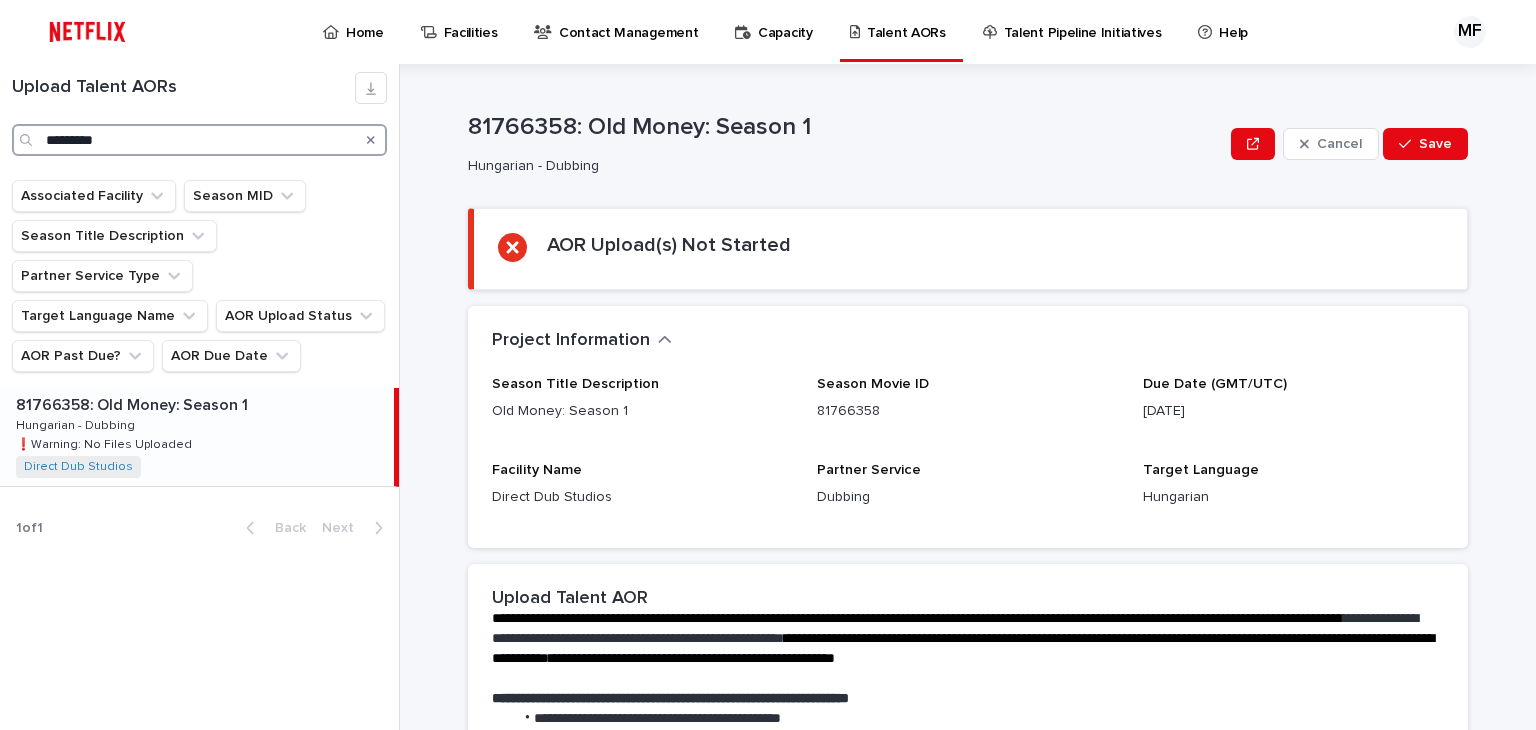 click on "*********" at bounding box center (199, 140) 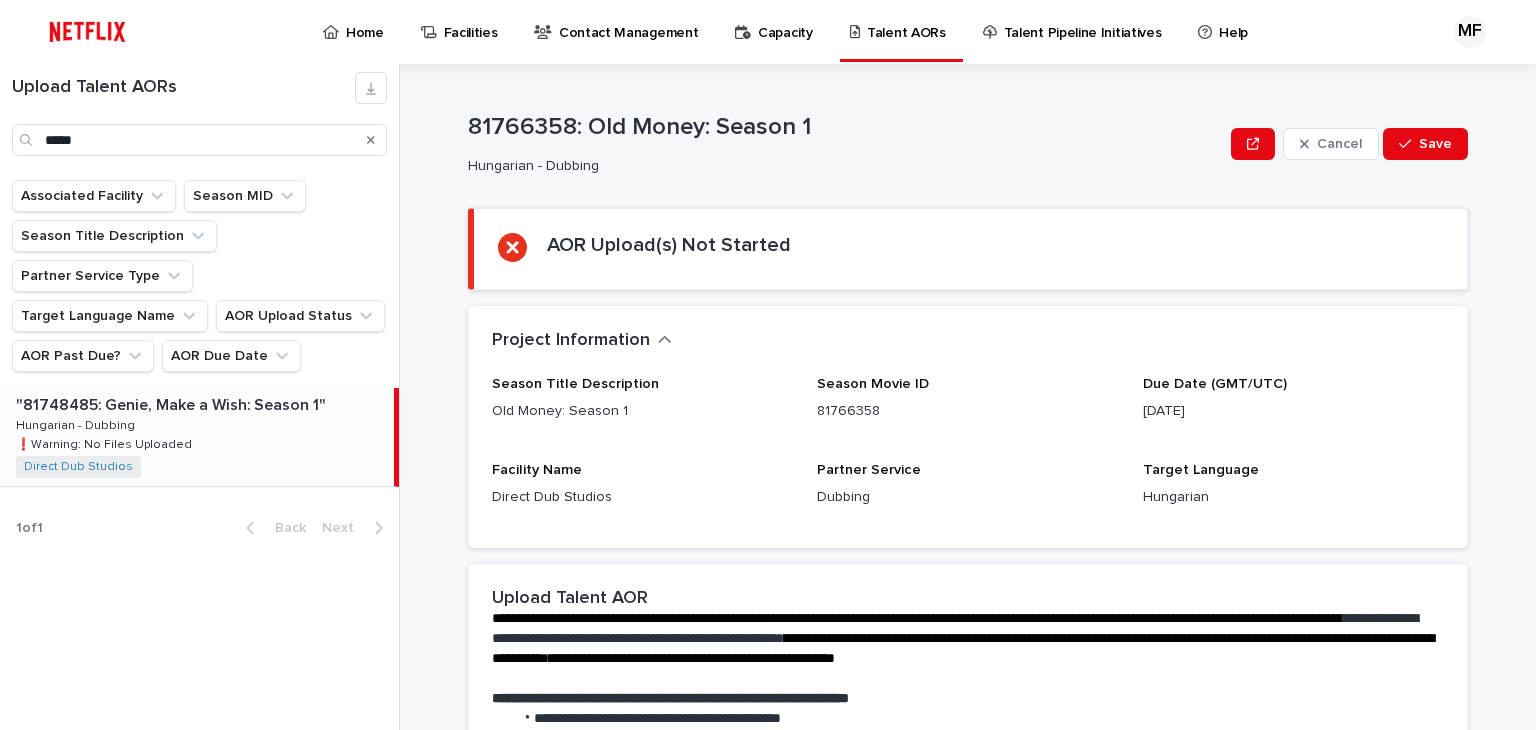 click on ""81748485: Genie, Make a Wish: Season 1" "81748485: Genie, Make a Wish: Season 1"   Hungarian - Dubbing Hungarian - Dubbing   ❗️Warning: No Files Uploaded ❗️Warning: No Files Uploaded   Direct Dub Studios   + 0" at bounding box center (197, 437) 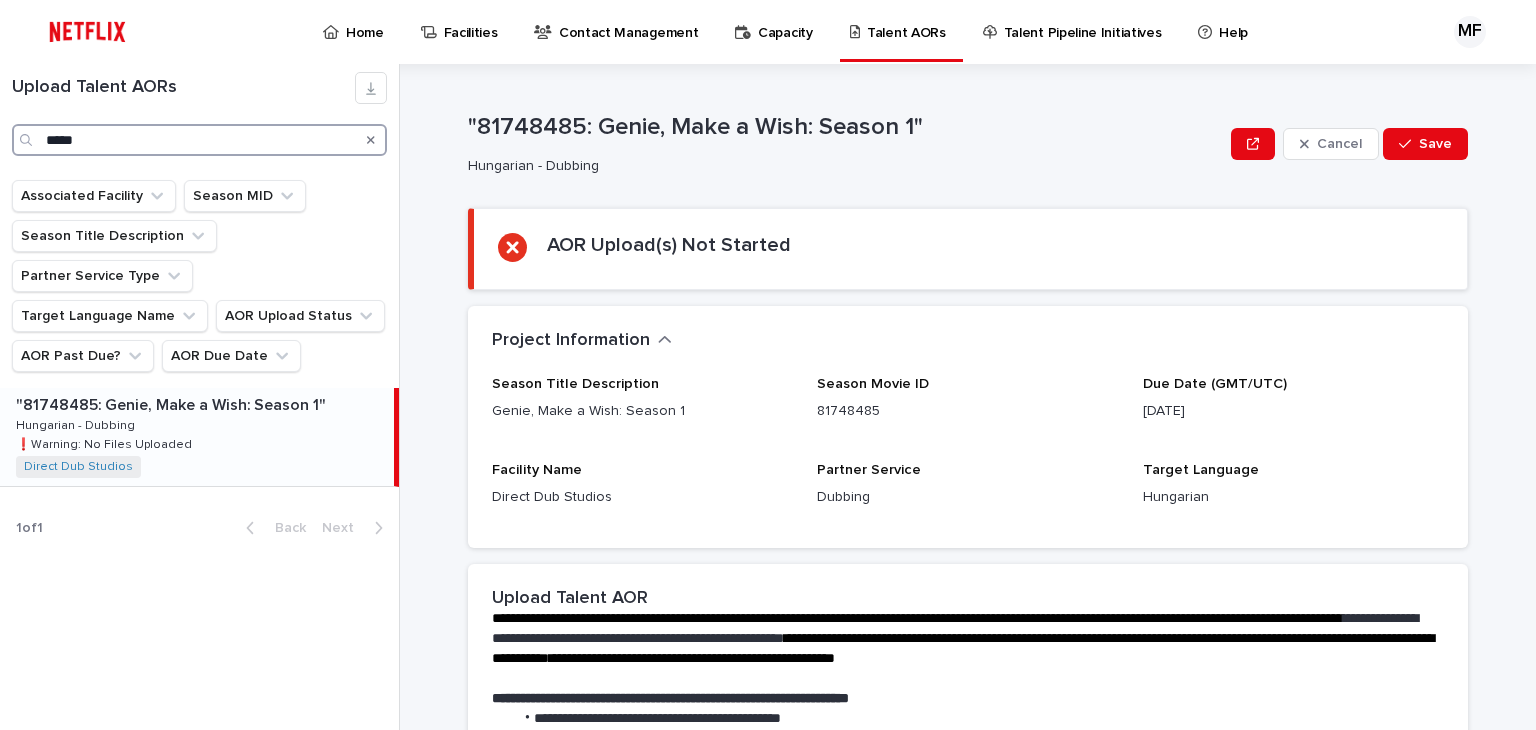 click on "*****" at bounding box center [199, 140] 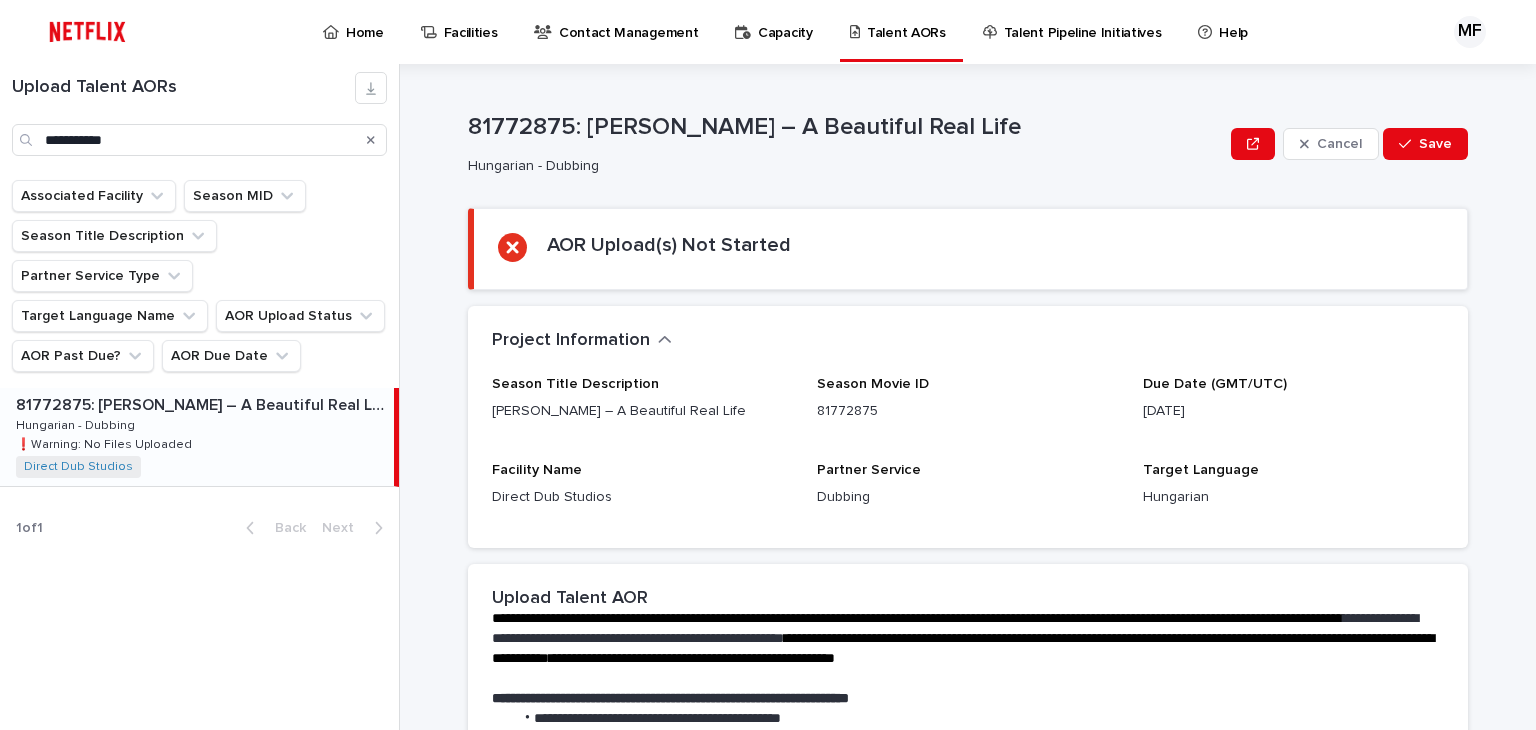 click on "81772875: Christopher – A Beautiful Real Life 81772875: Christopher – A Beautiful Real Life   Hungarian - Dubbing Hungarian - Dubbing   ❗️Warning: No Files Uploaded ❗️Warning: No Files Uploaded   Direct Dub Studios   + 0" at bounding box center (197, 437) 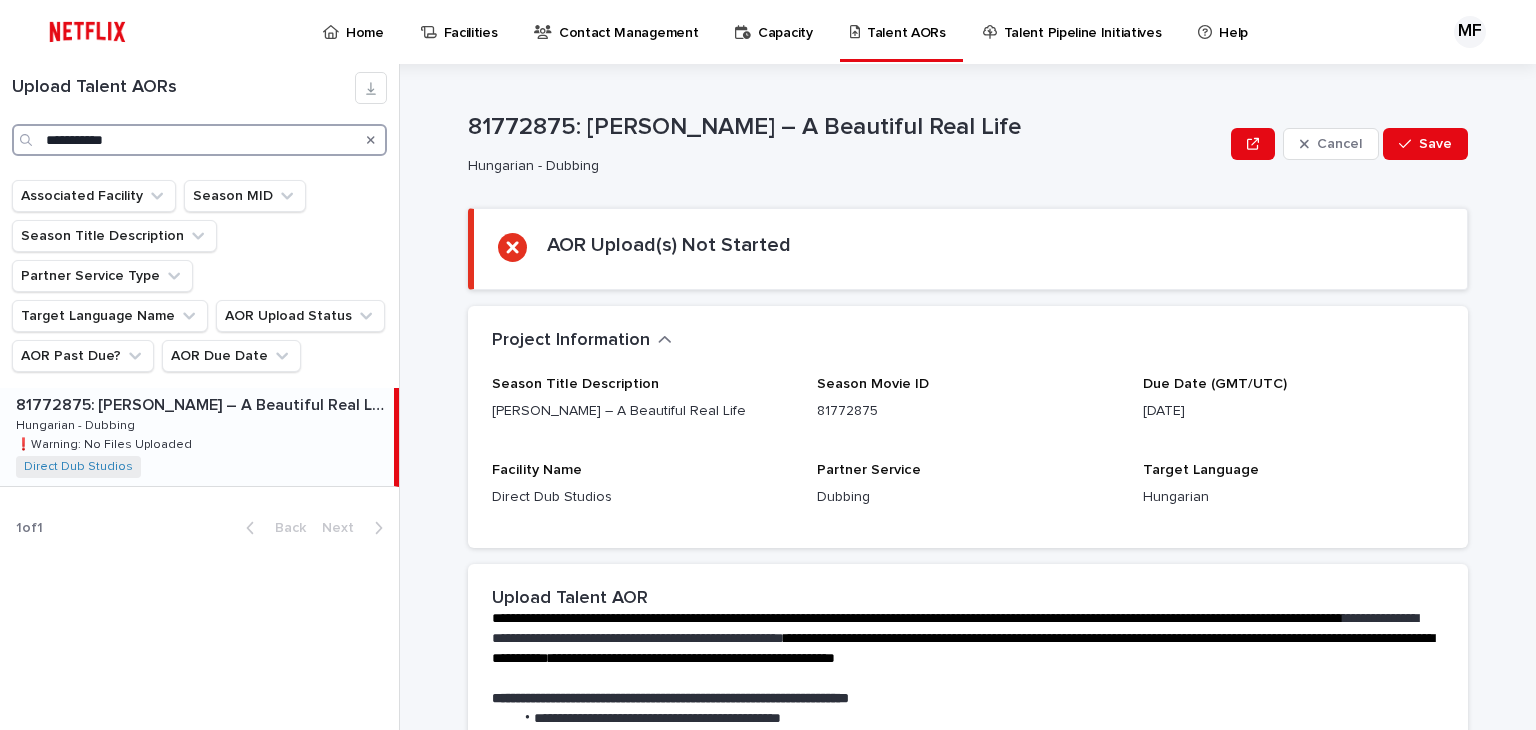 click on "**********" at bounding box center [199, 140] 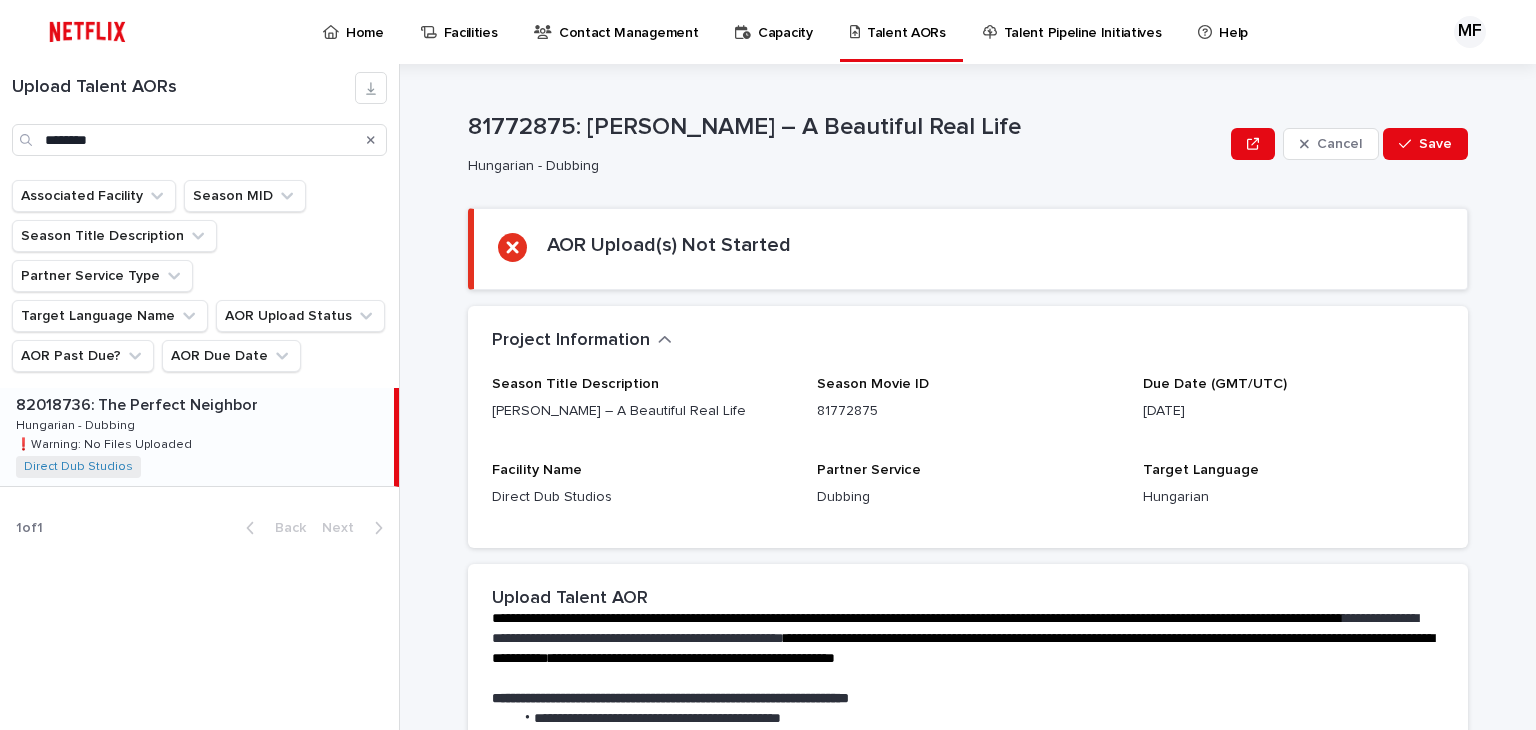click on "82018736: The Perfect Neighbor 82018736: The Perfect Neighbor   Hungarian - Dubbing Hungarian - Dubbing   ❗️Warning: No Files Uploaded ❗️Warning: No Files Uploaded   Direct Dub Studios   + 0" at bounding box center (197, 437) 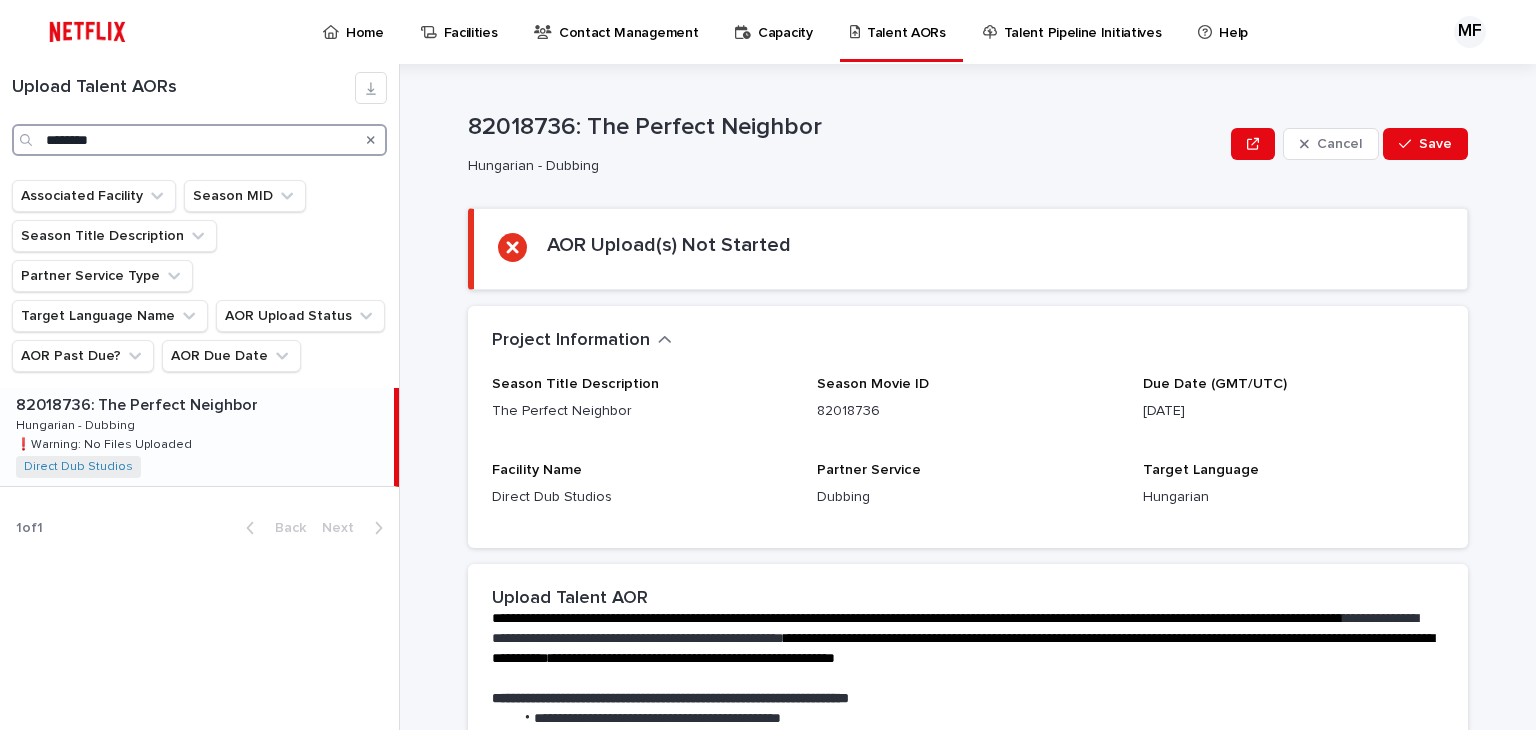 click on "********" at bounding box center [199, 140] 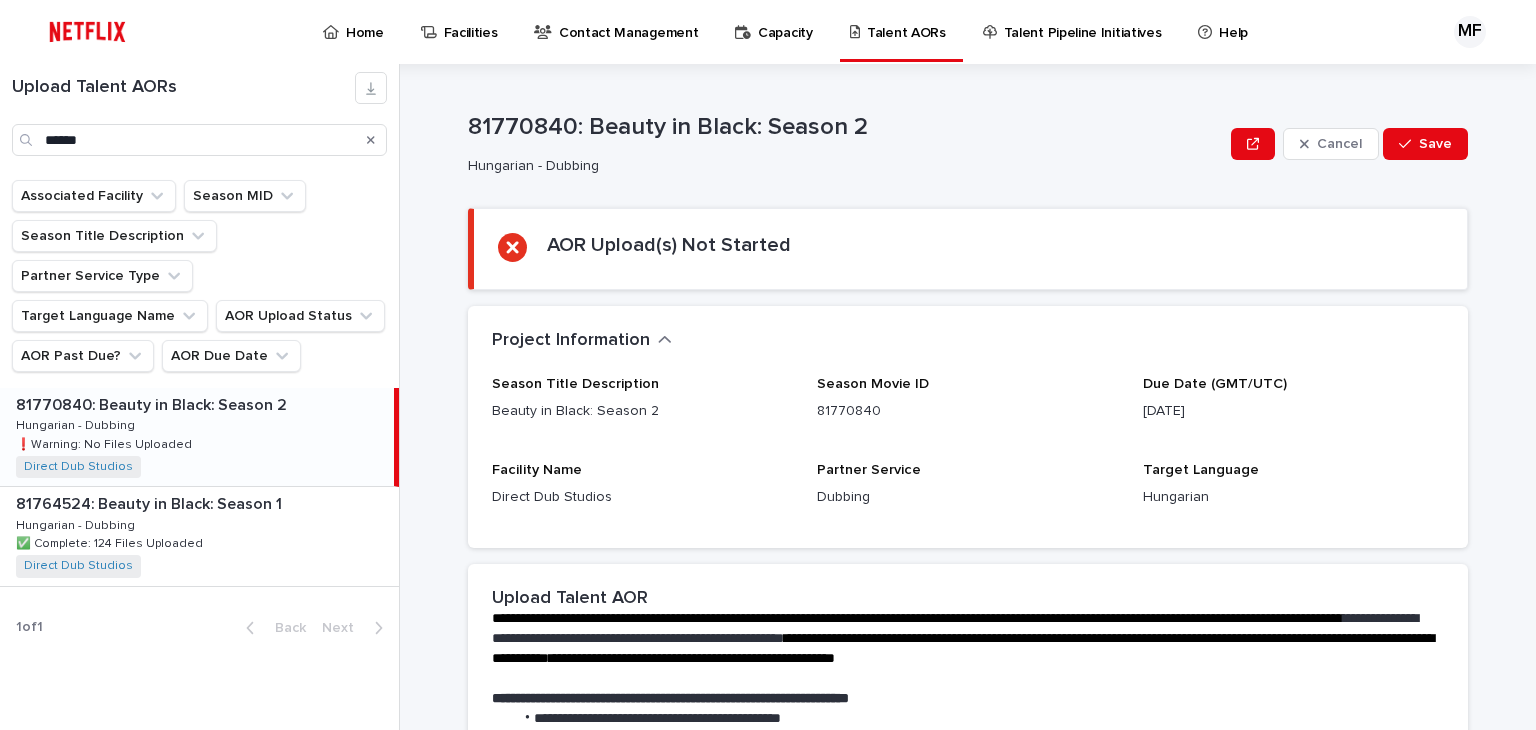 click on "81770840: Beauty in Black: Season 2 81770840: Beauty in Black: Season 2   Hungarian - Dubbing Hungarian - Dubbing   ❗️Warning: No Files Uploaded ❗️Warning: No Files Uploaded   Direct Dub Studios   + 0" at bounding box center [197, 437] 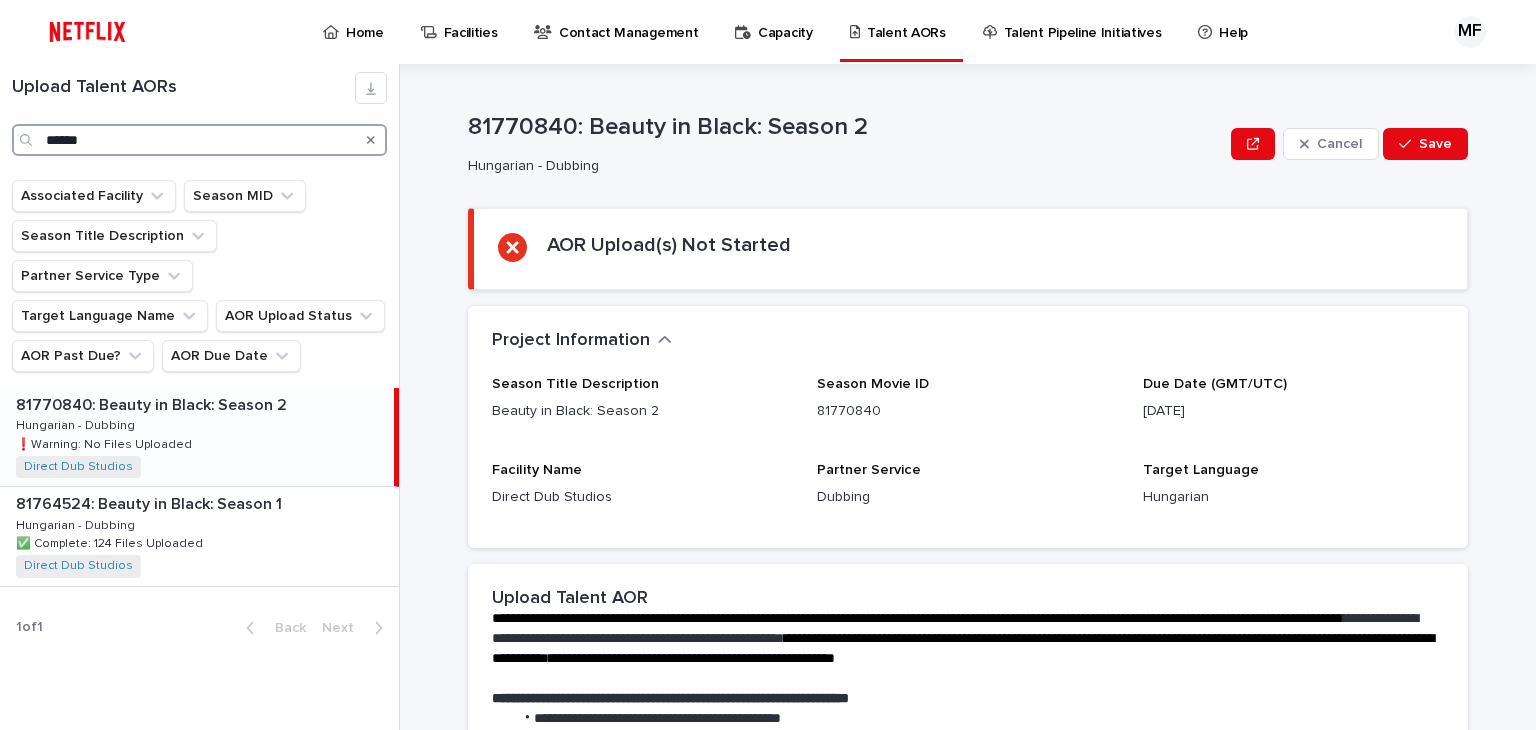 click on "******" at bounding box center [199, 140] 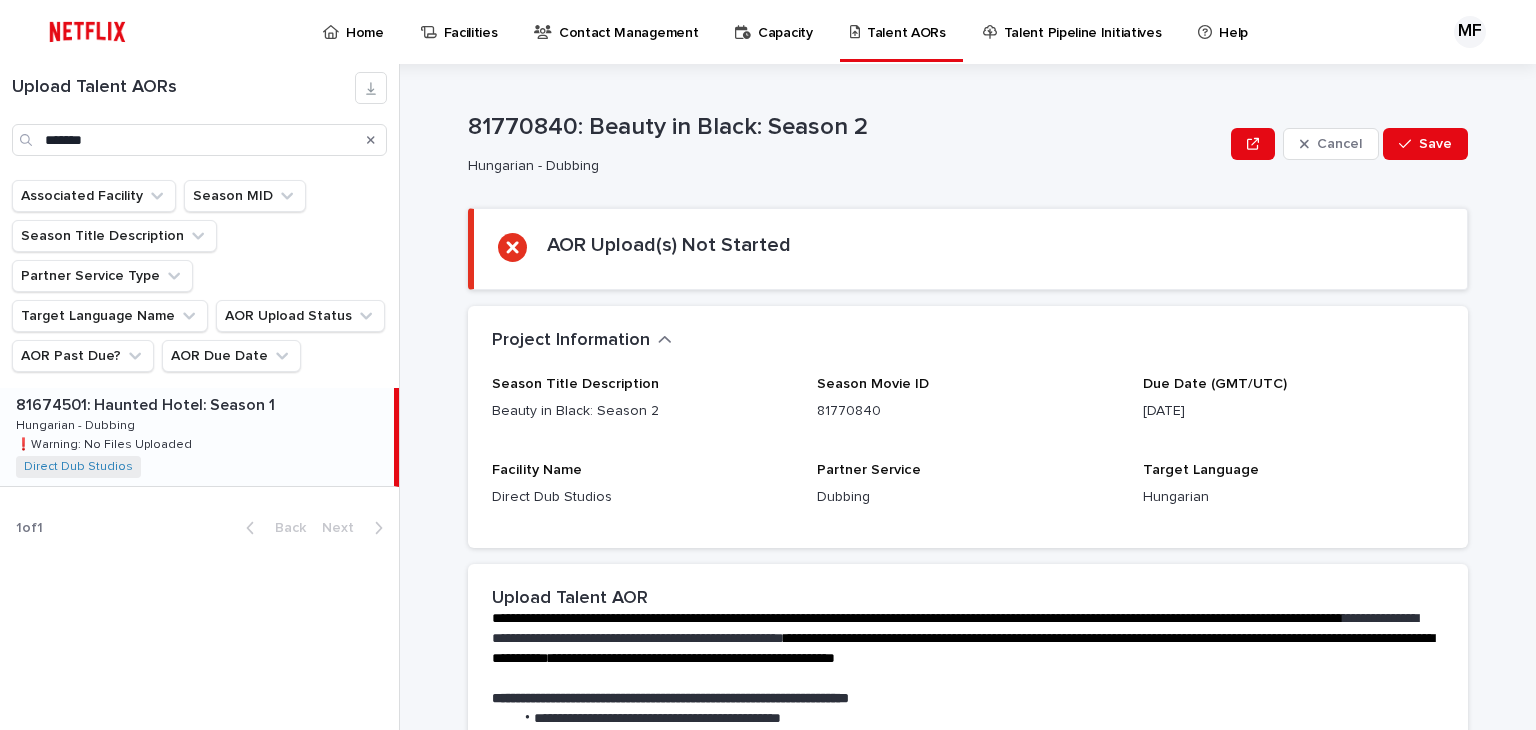 click on "81674501: Haunted Hotel: Season 1 81674501: Haunted Hotel: Season 1   Hungarian - Dubbing Hungarian - Dubbing   ❗️Warning: No Files Uploaded ❗️Warning: No Files Uploaded   Direct Dub Studios   + 0" at bounding box center [197, 437] 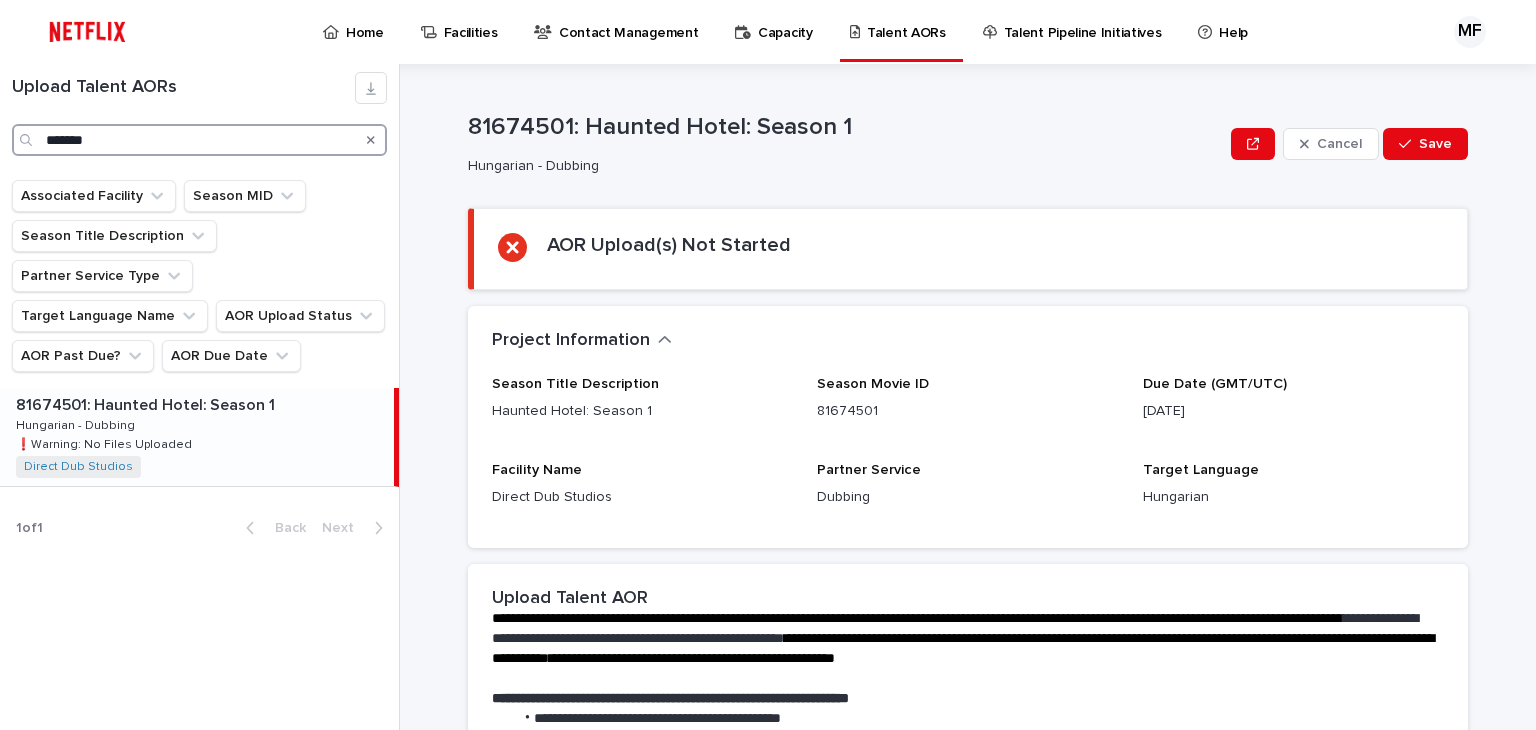 click on "*******" at bounding box center [199, 140] 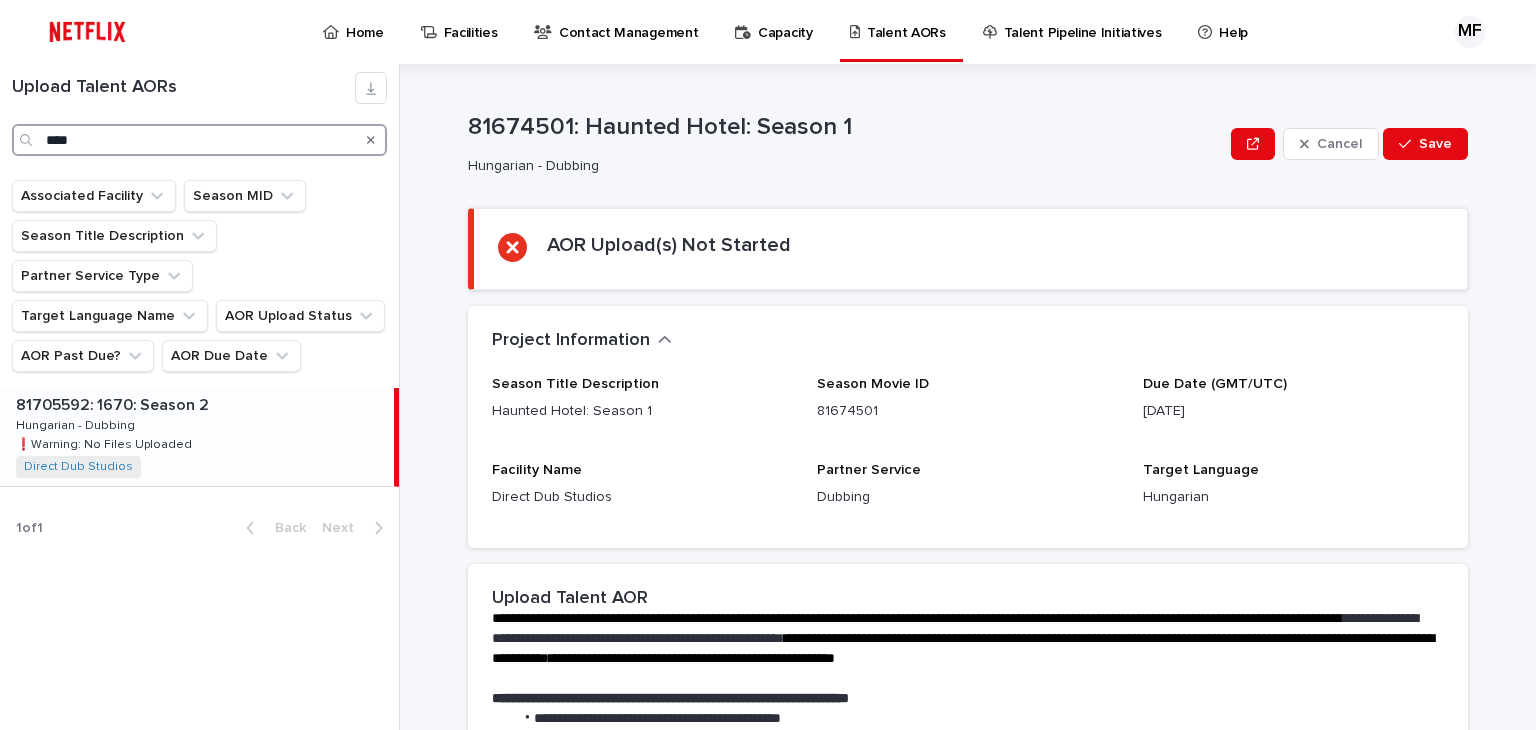 type on "****" 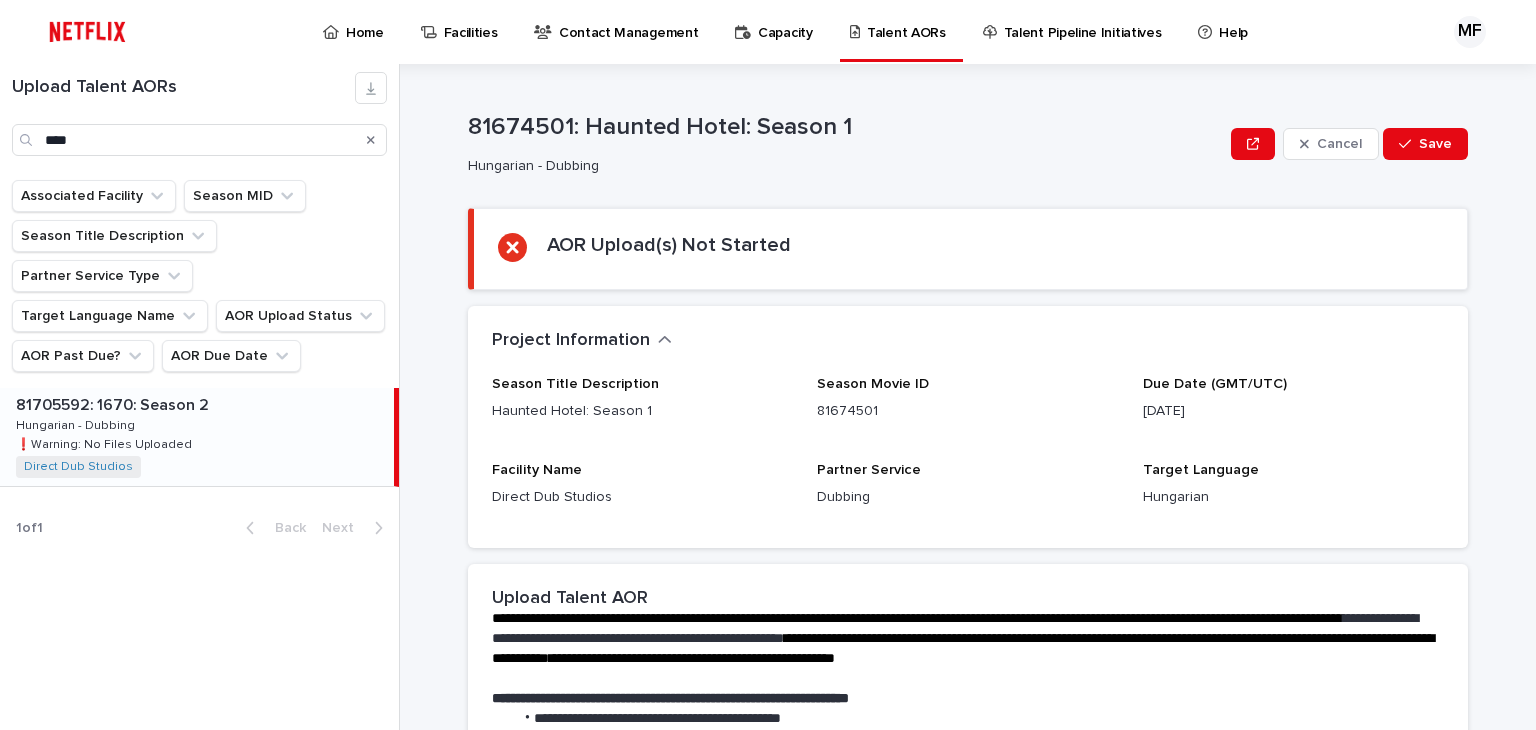 click on "81705592: 1670: Season 2 81705592: 1670: Season 2   Hungarian - Dubbing Hungarian - Dubbing   ❗️Warning: No Files Uploaded ❗️Warning: No Files Uploaded   Direct Dub Studios   + 0" at bounding box center (197, 437) 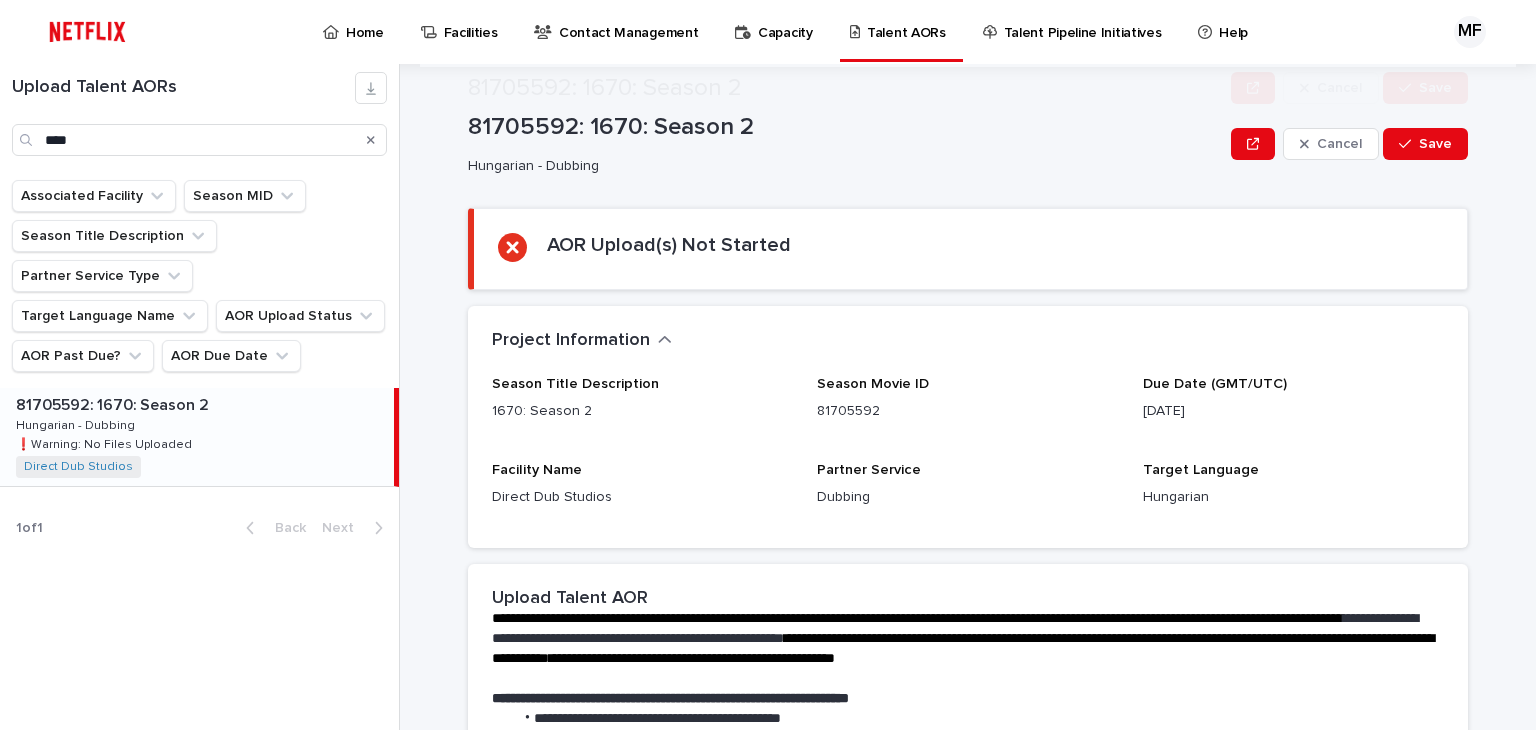 scroll, scrollTop: 468, scrollLeft: 0, axis: vertical 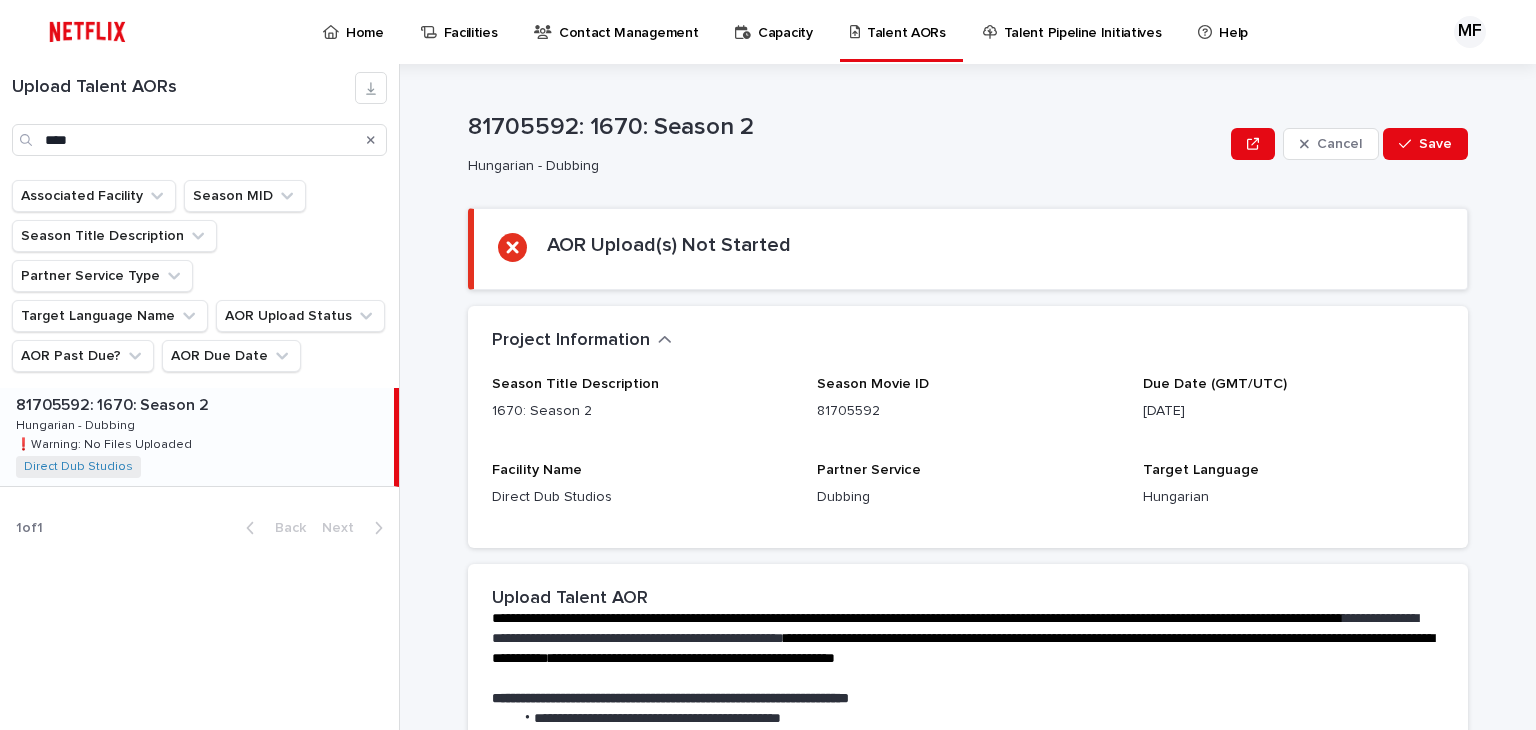 click on "**********" at bounding box center [968, 845] 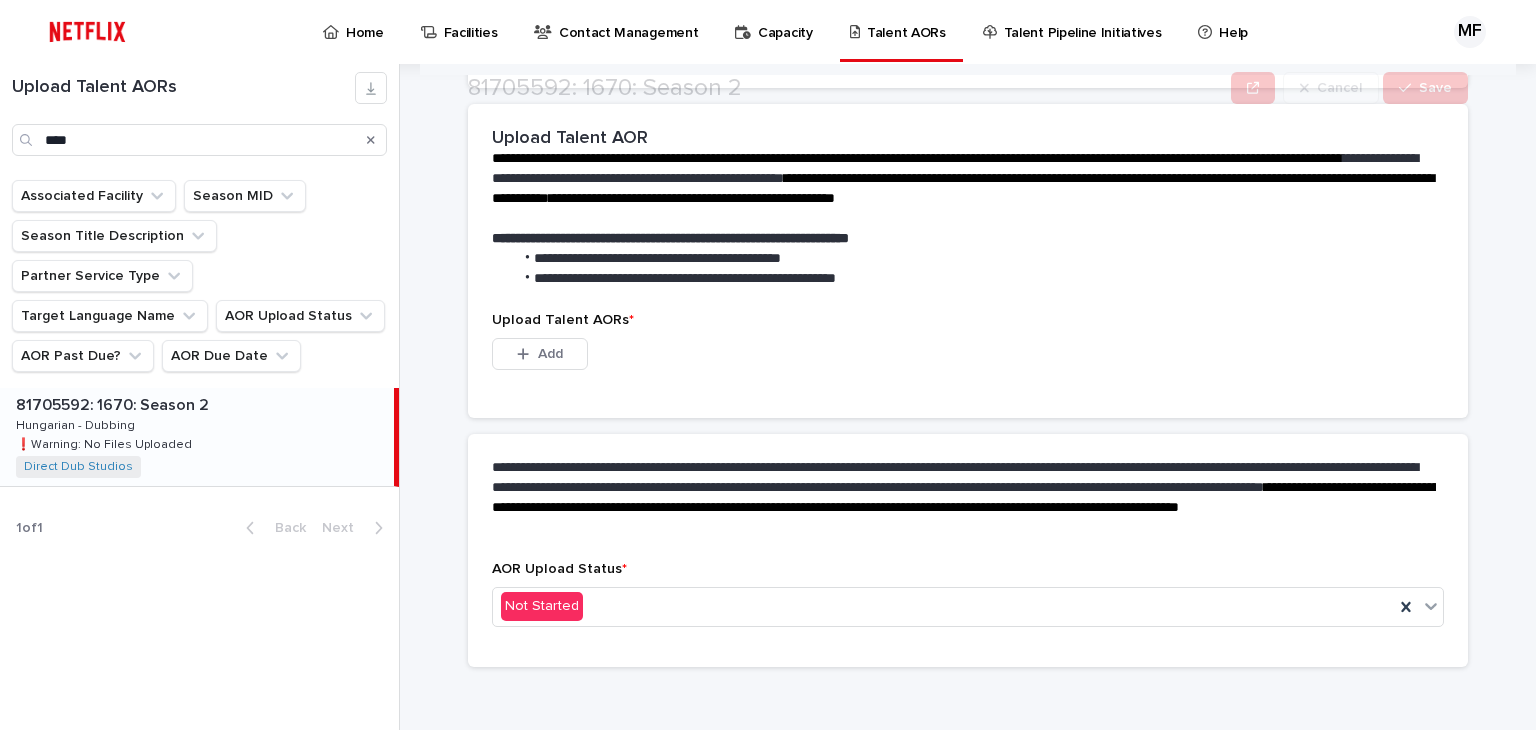scroll, scrollTop: 468, scrollLeft: 0, axis: vertical 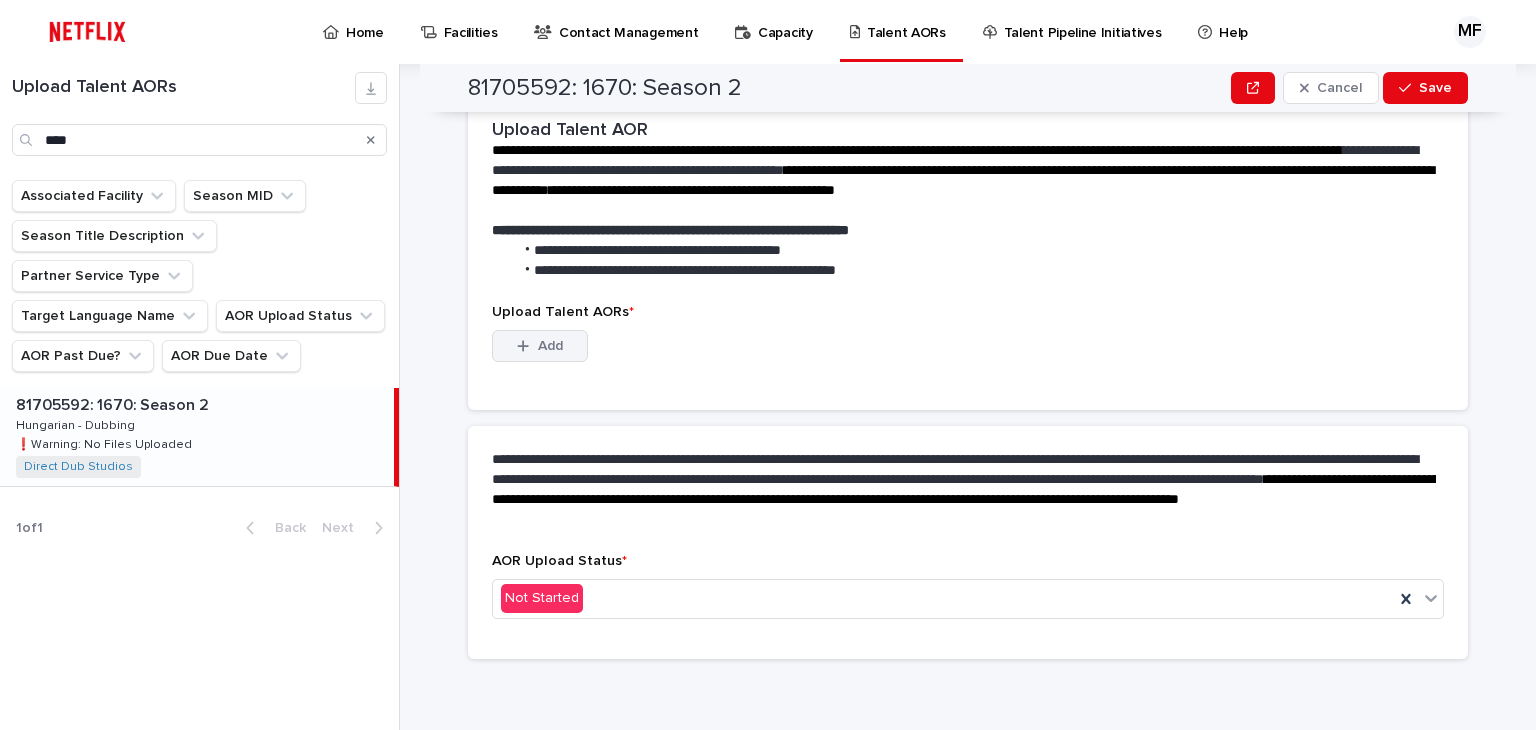 click on "Add" at bounding box center (540, 346) 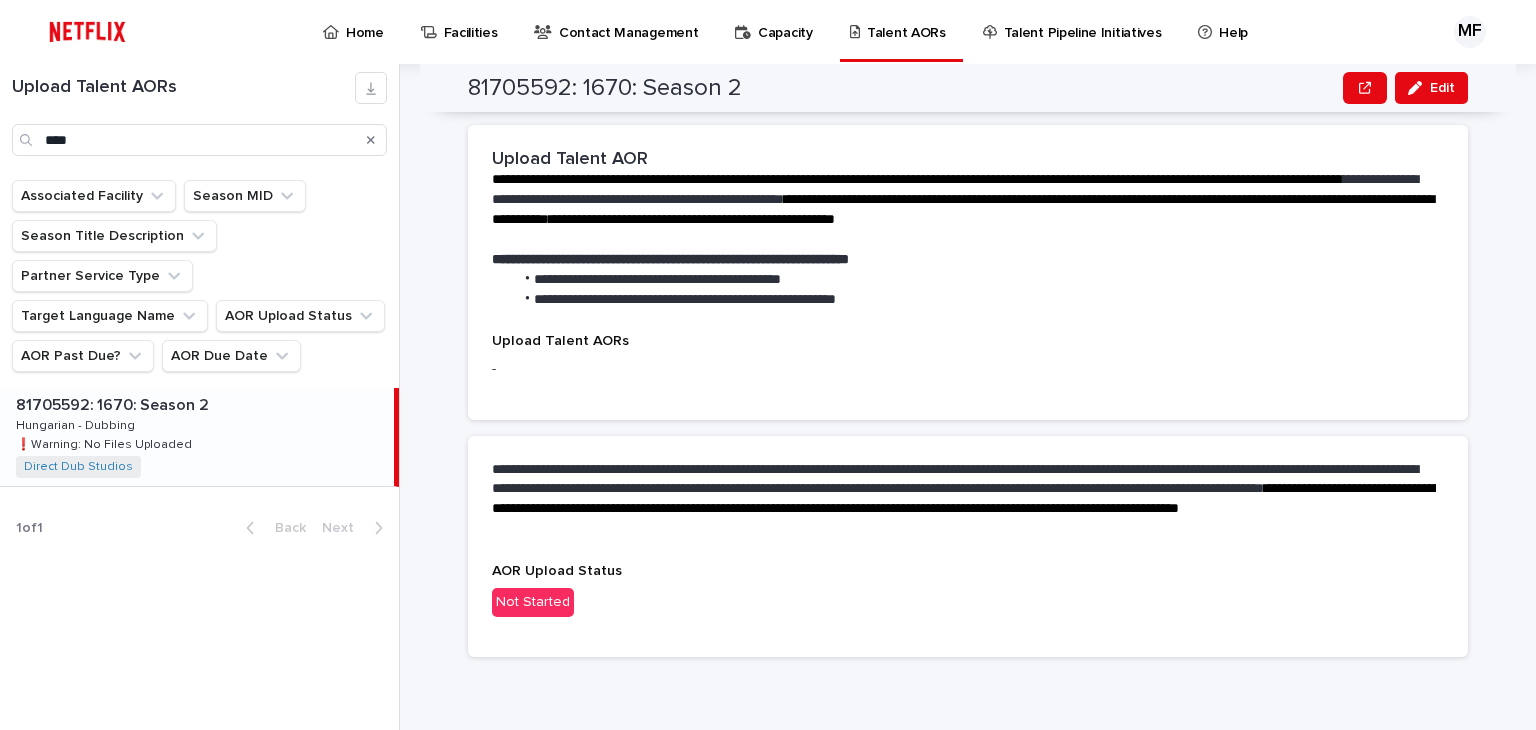scroll, scrollTop: 438, scrollLeft: 0, axis: vertical 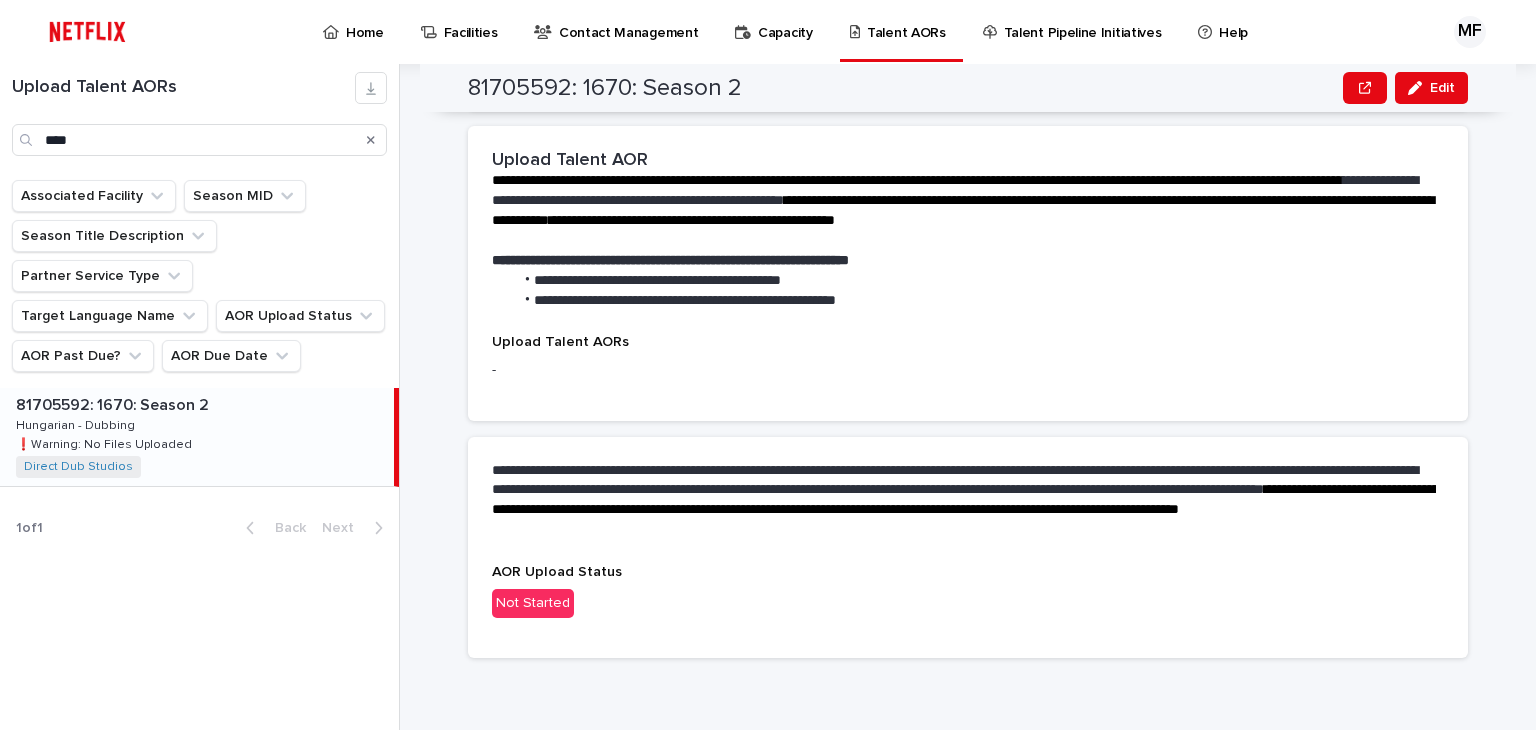 click on "Not Started" at bounding box center (968, 603) 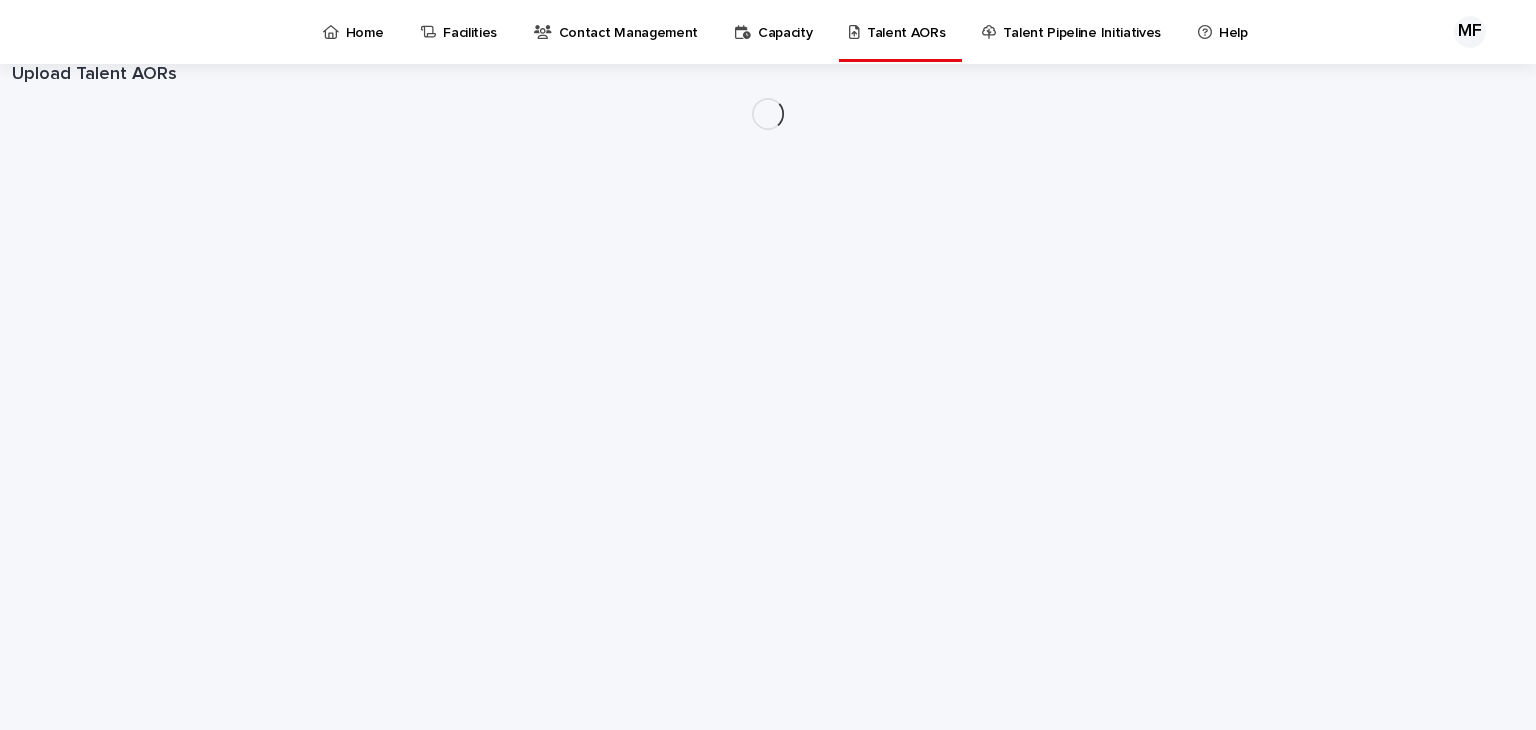 scroll, scrollTop: 0, scrollLeft: 0, axis: both 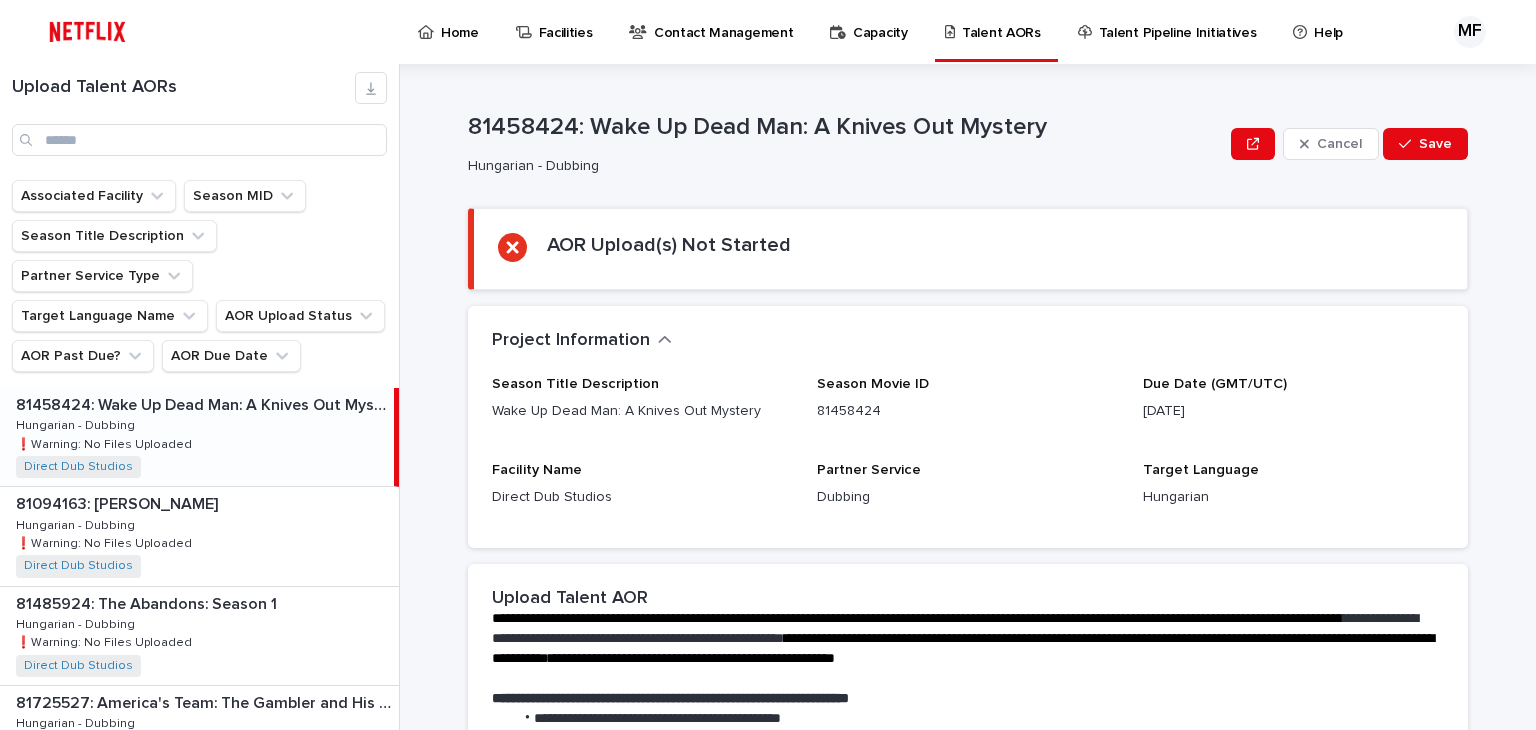 click on "Upload Talent AORs" at bounding box center [199, 122] 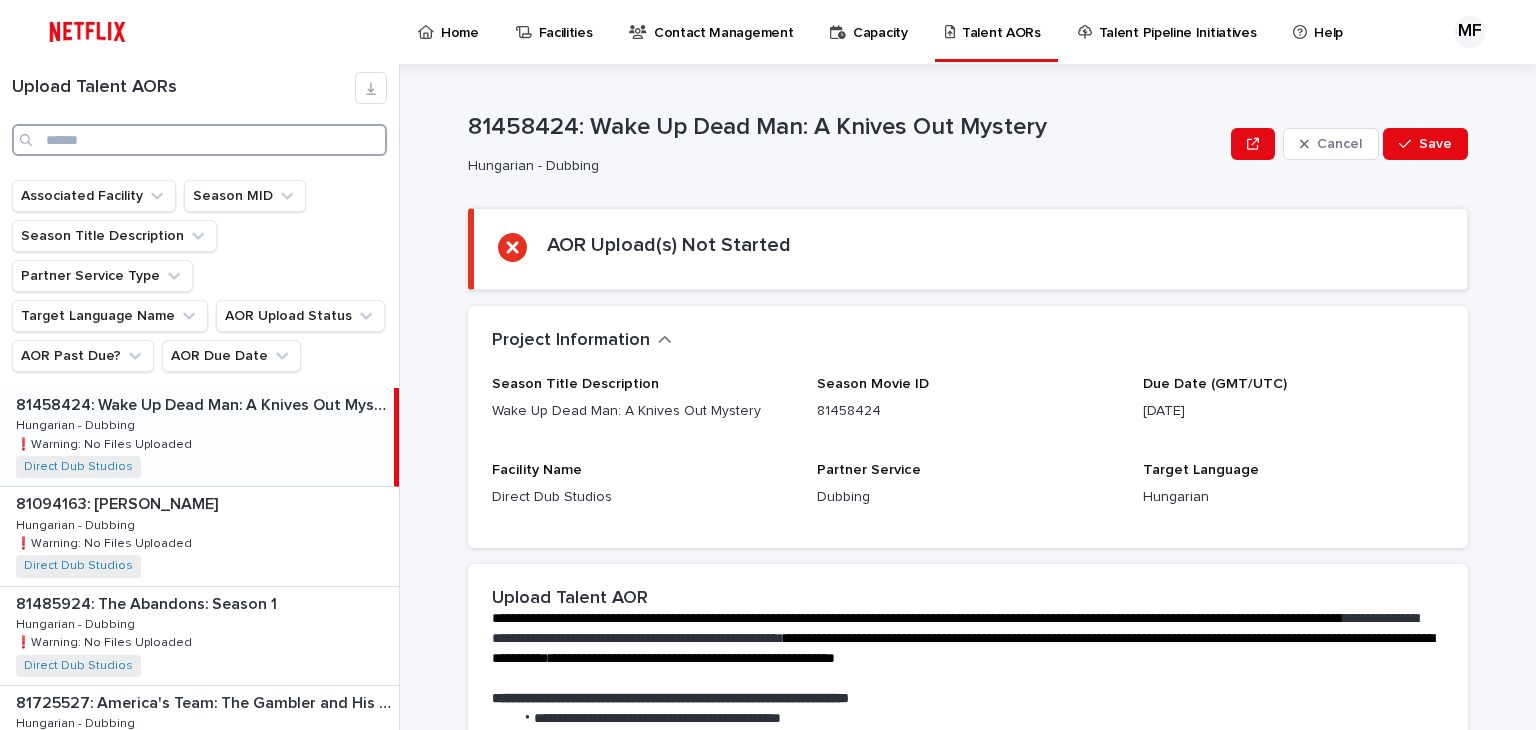 click at bounding box center [199, 140] 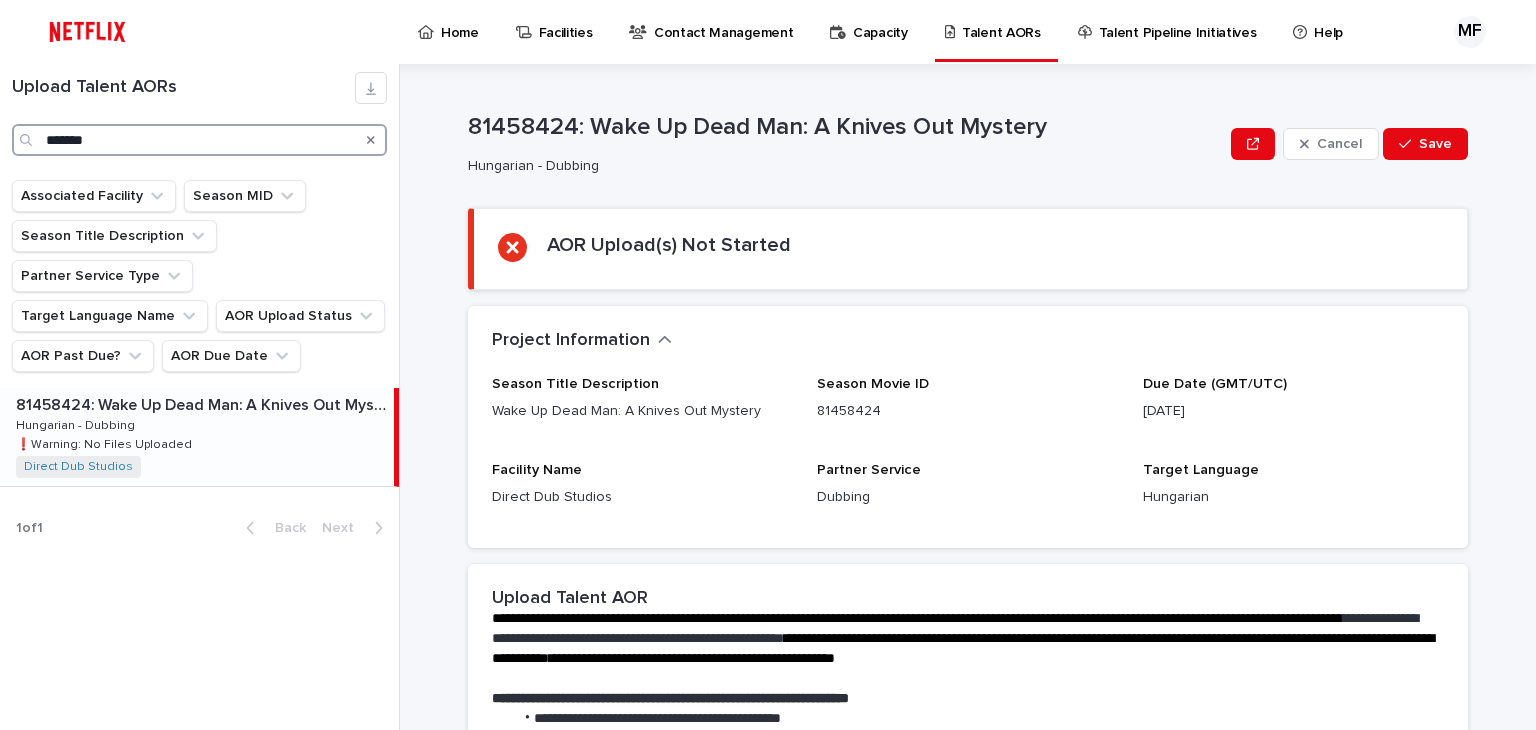 type on "*******" 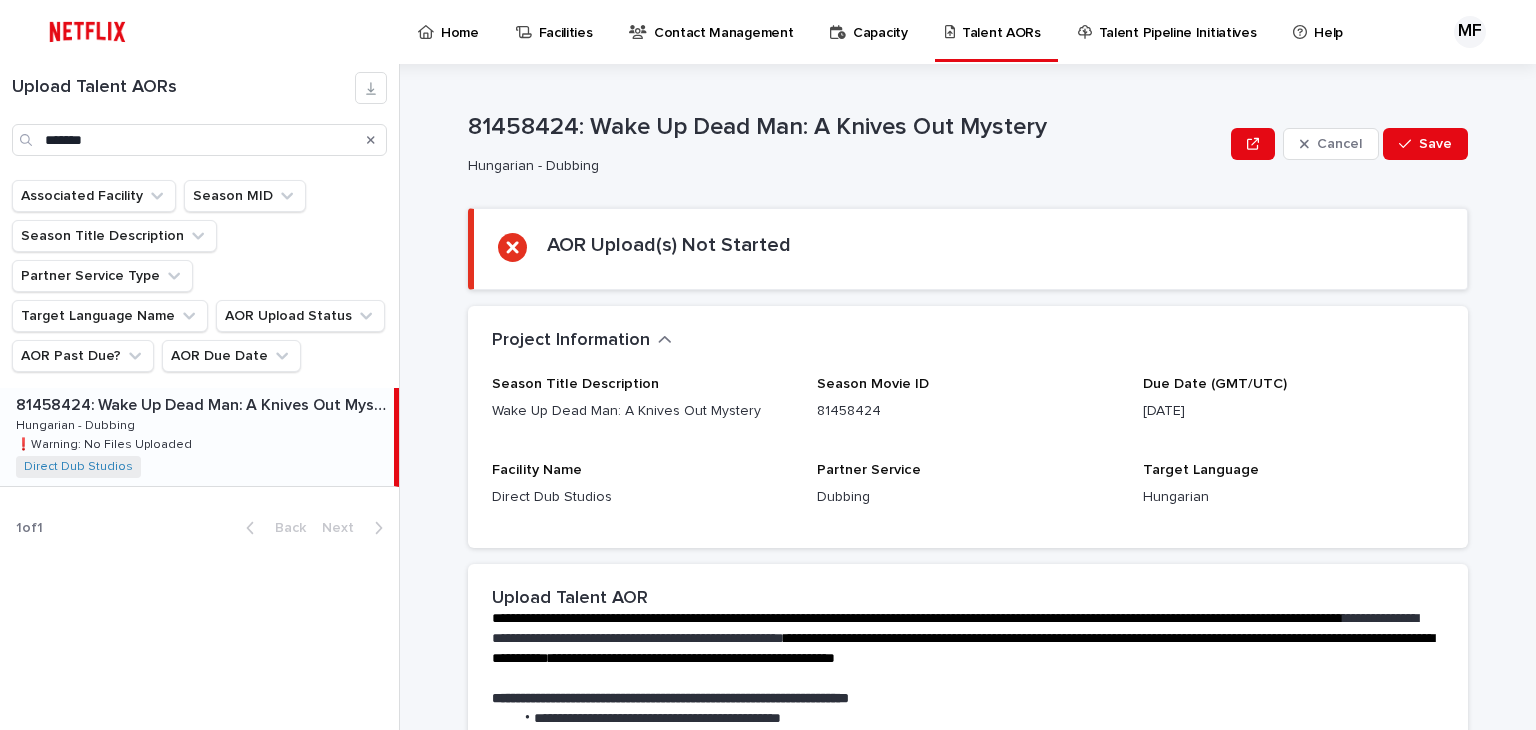 click on "81458424: Wake Up Dead Man: A Knives Out Mystery" at bounding box center [203, 403] 